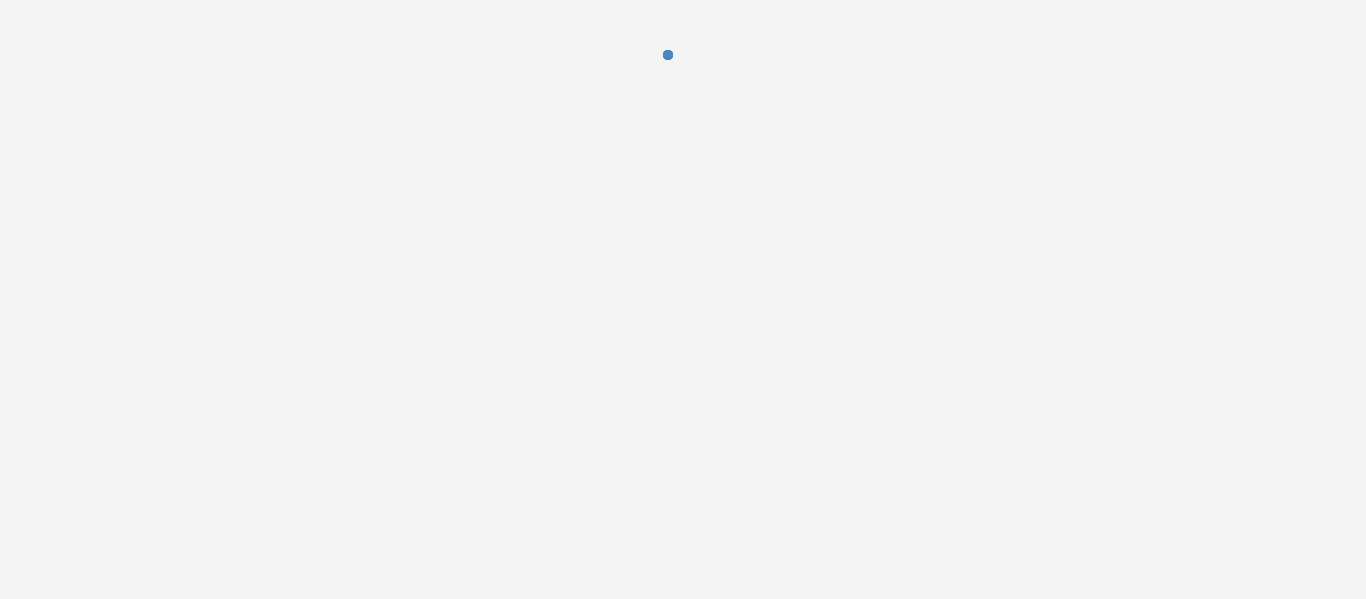 scroll, scrollTop: 0, scrollLeft: 0, axis: both 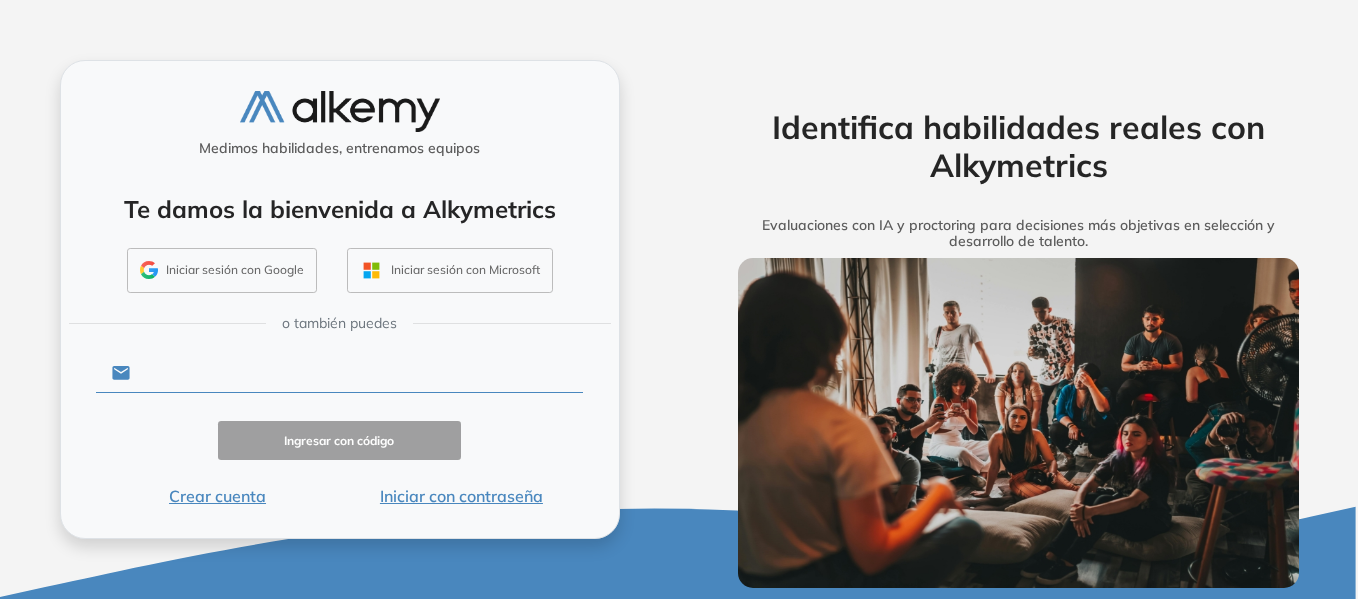 click at bounding box center (356, 373) 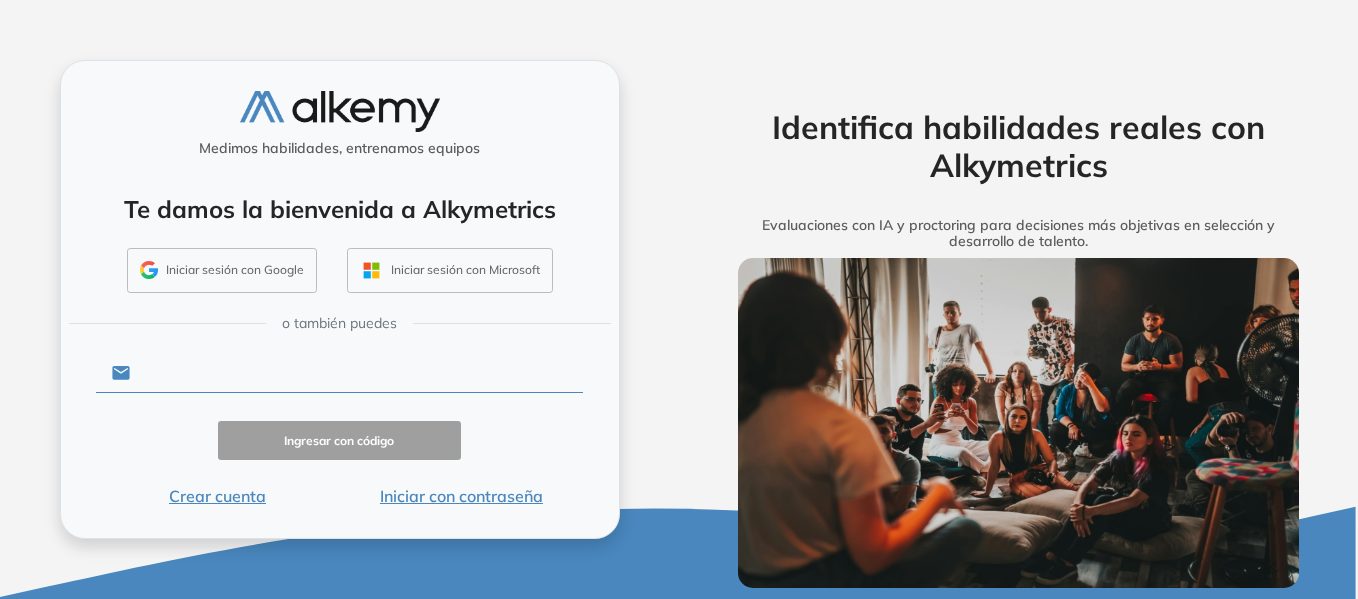 type on "**********" 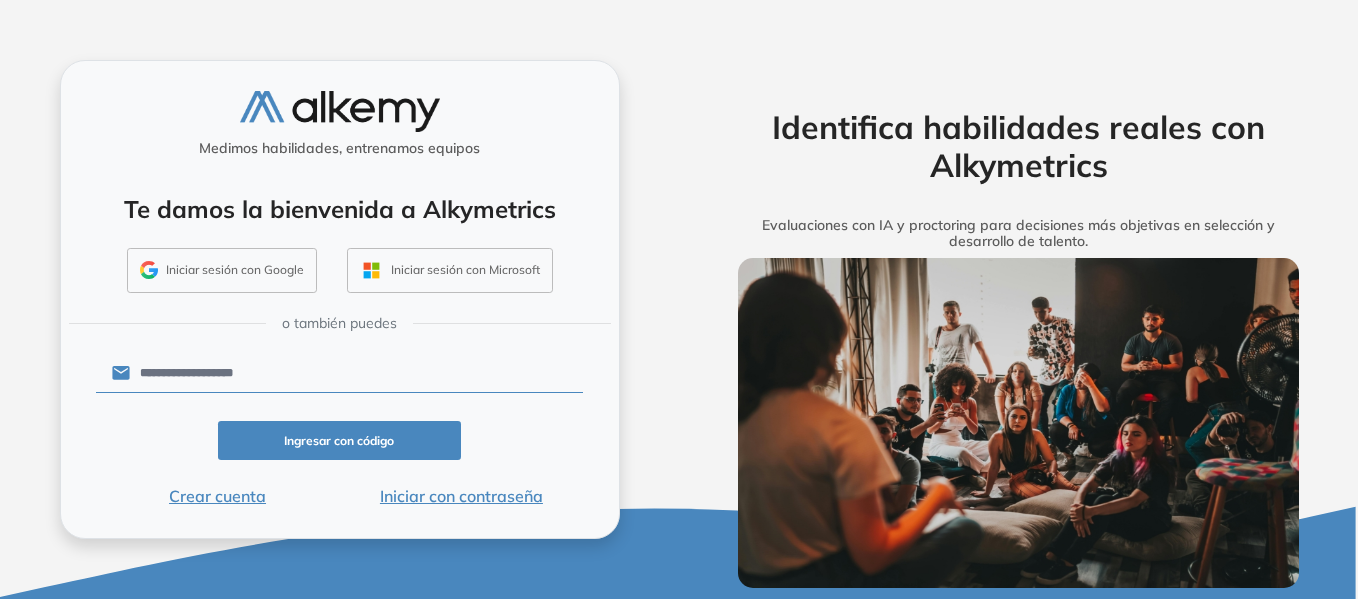 click on "Iniciar con contraseña" at bounding box center [461, 496] 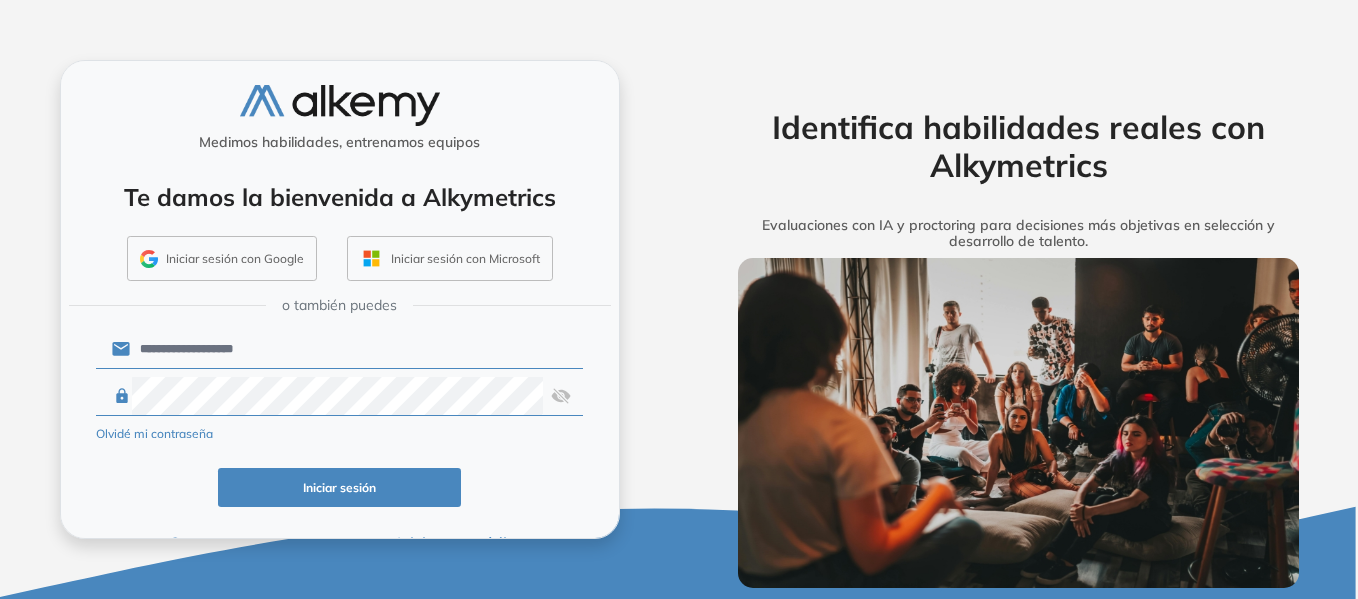 click on "Iniciar sesión" at bounding box center (340, 487) 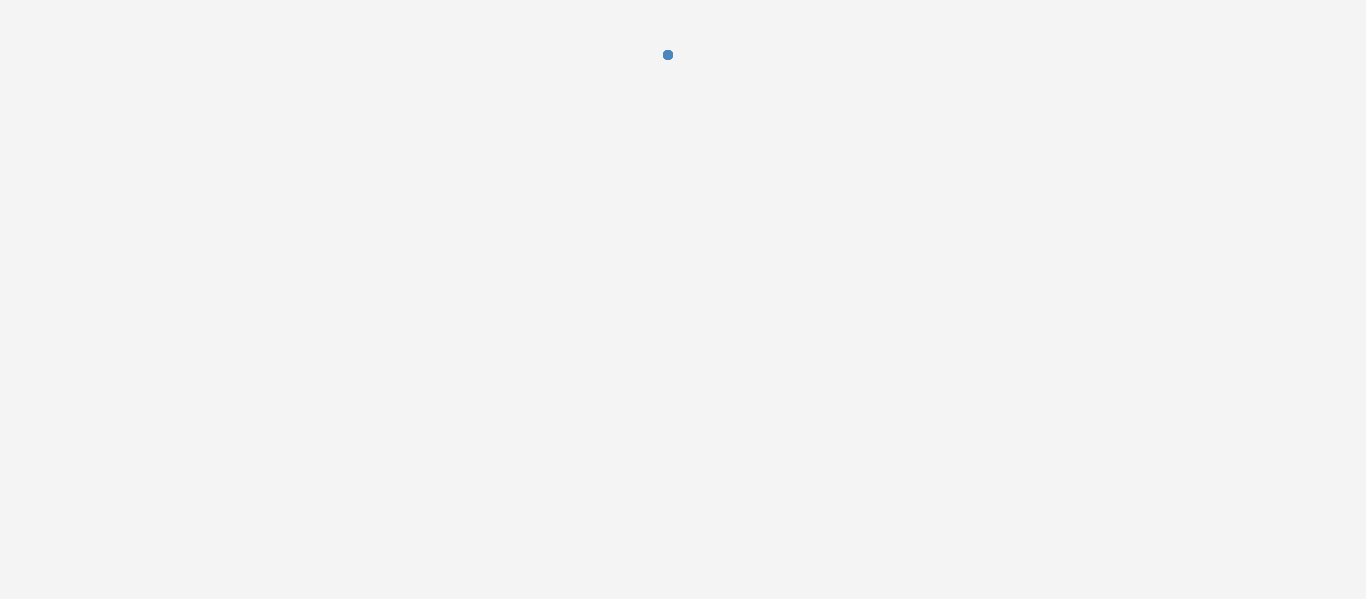 scroll, scrollTop: 0, scrollLeft: 0, axis: both 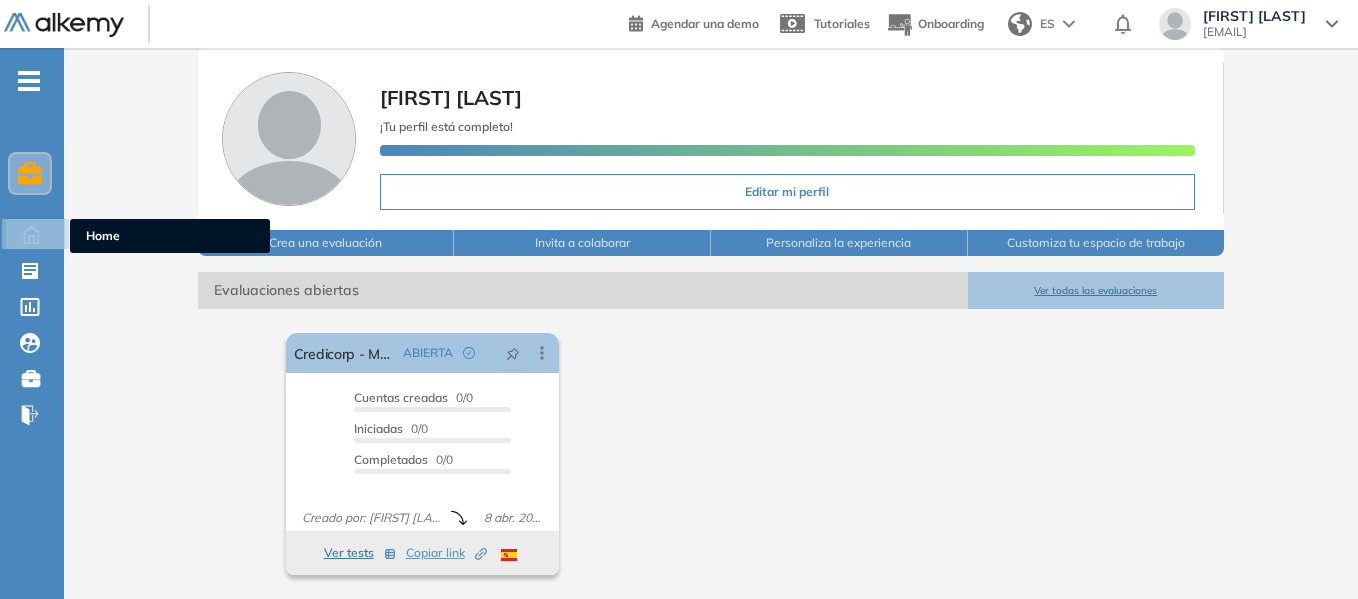click 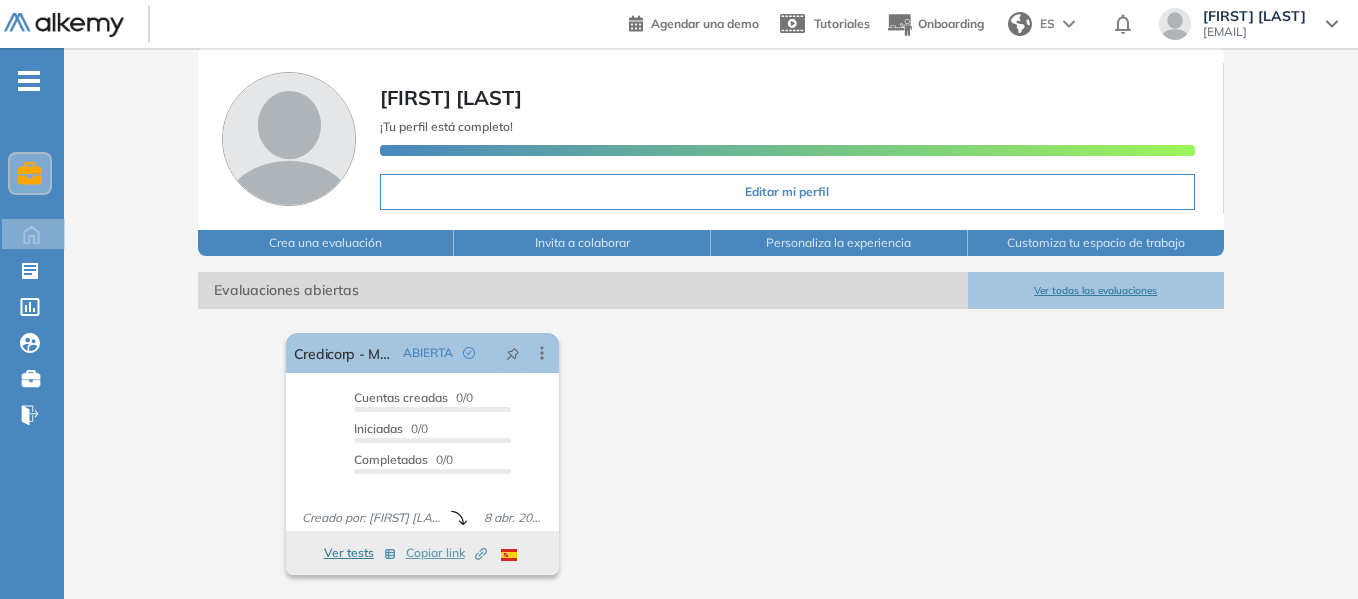 click on "El proctoring será activado ¡Importante!: Los usuarios que ya realizaron la evaluación no tendrán registros del proctoring Cancelar operación Activar Credicorp - Marketing ABIERTA Editar Los siguientes tests ya no están disponibles o tienen una nueva versión Revisa en el catálogo otras opciones o su detalle. Entendido Duplicar Reabrir Eliminar Ver candidatos Ver estadísticas Desactivar Proctoring Finalizar evaluación Mover de workspace Created by potrace 1.16, written by Peter Selinger 2001-2019 Copiar ID Publico Cuentas creadas 0/0 Prefiltrados 0/0 Iniciadas 0/0 Completados 0/0 Invitaciones enviadas 0 Invitados Evaluación completada 0 veces Fecha límite Sin fecha límite Creado por: [FIRST] [LAST] 8 abr. 2025 Ver tests Copiar link Created by potrace 1.16, written by Peter Selinger 2001-2019" at bounding box center [711, 454] 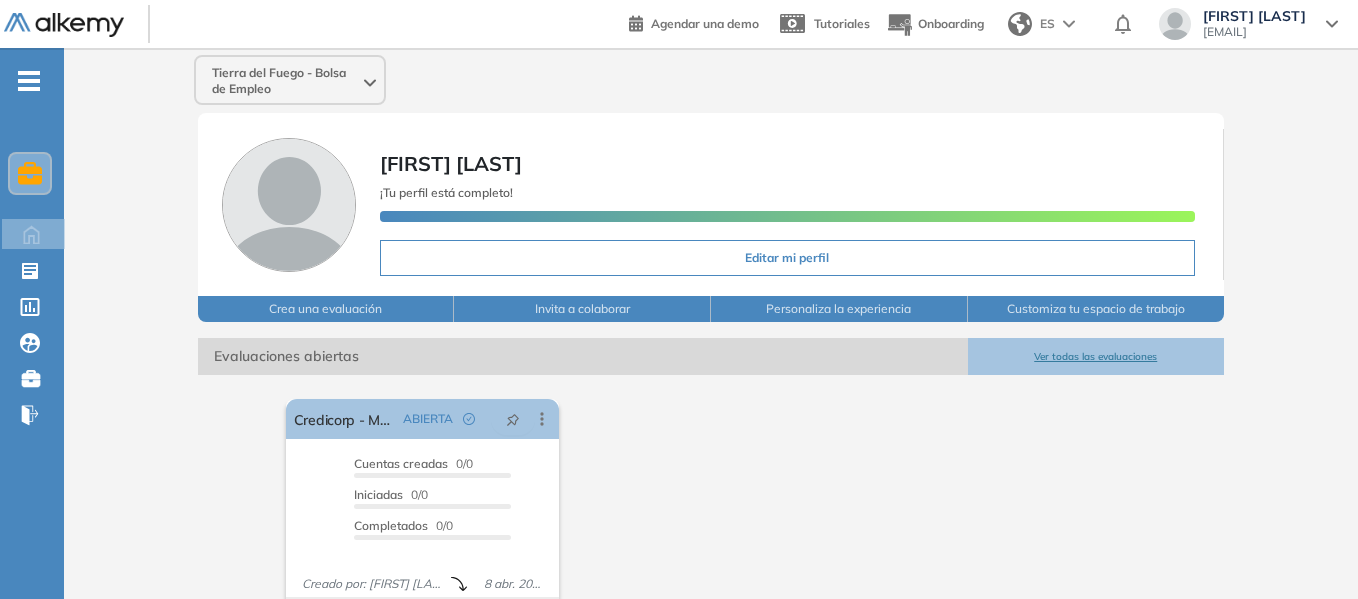 scroll, scrollTop: 0, scrollLeft: 0, axis: both 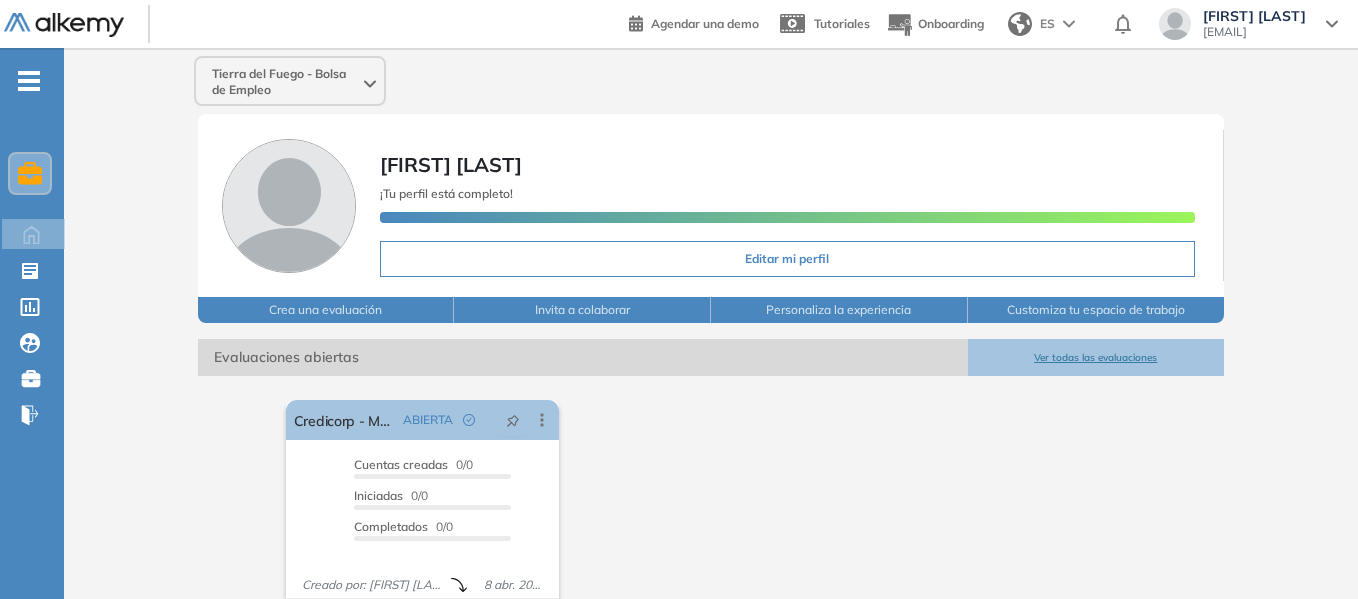 click at bounding box center [370, 82] 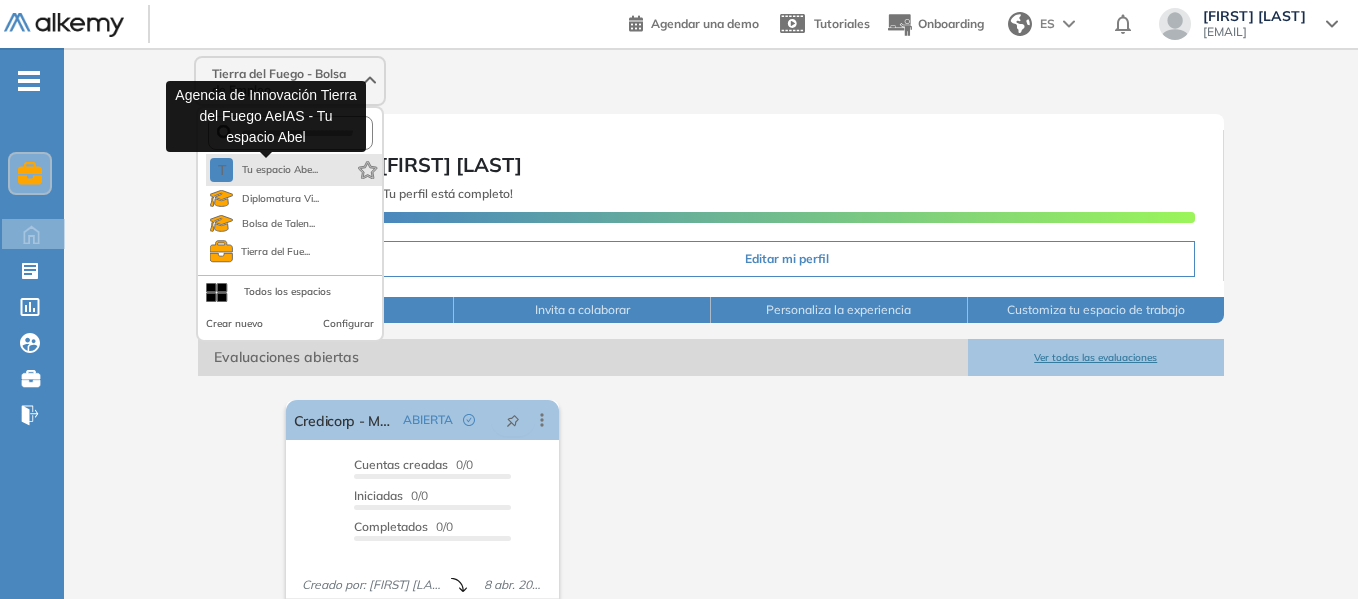 click on "Tu espacio Abe..." at bounding box center [279, 170] 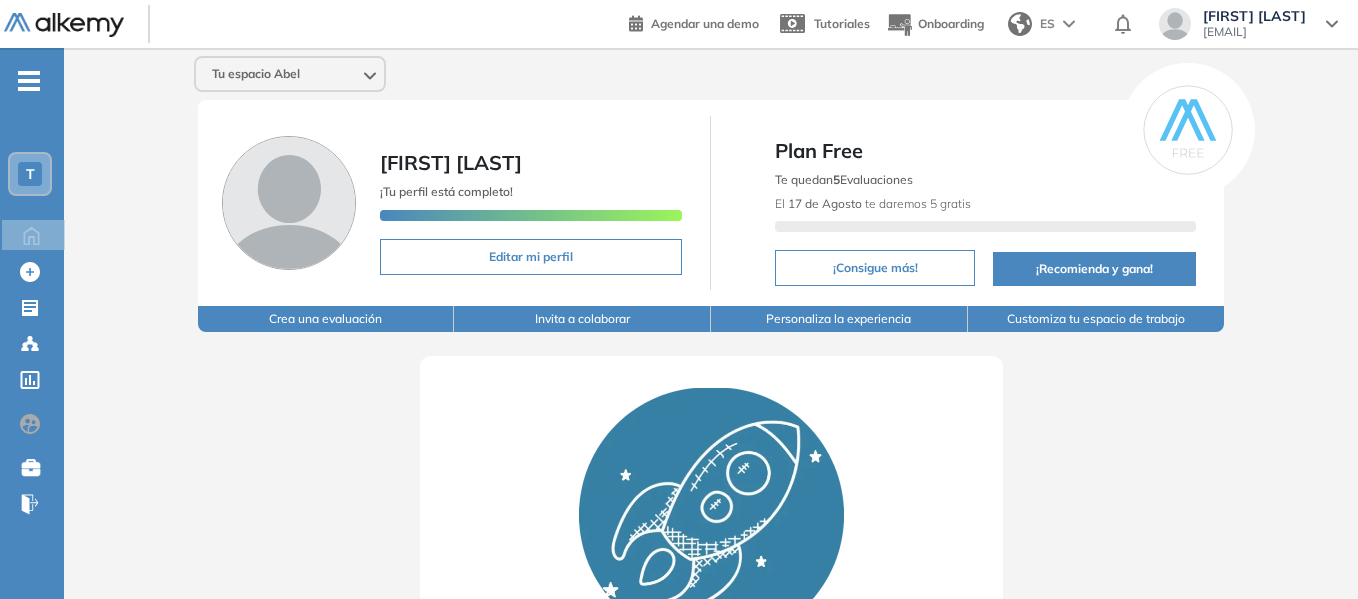 click on "Comienza tu viaje Crea tu primera evaluación utilizando nuestros test recomendados y contrata sin sesgos Crear mi primer evaluación" at bounding box center [711, 600] 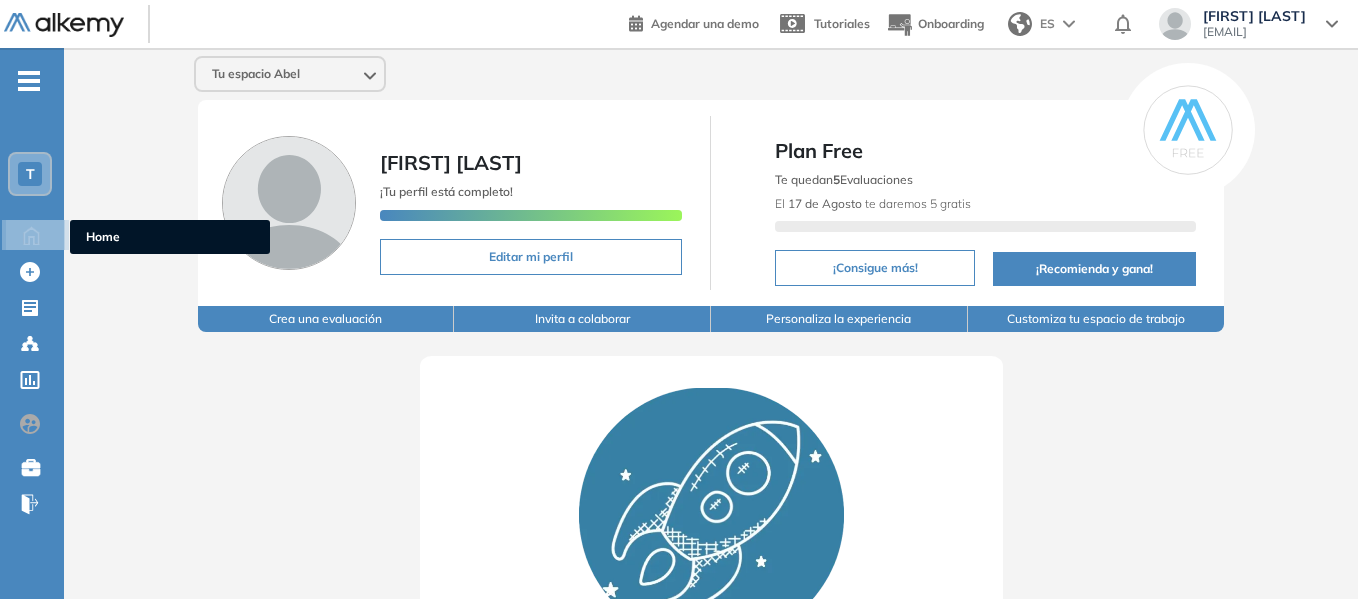 click 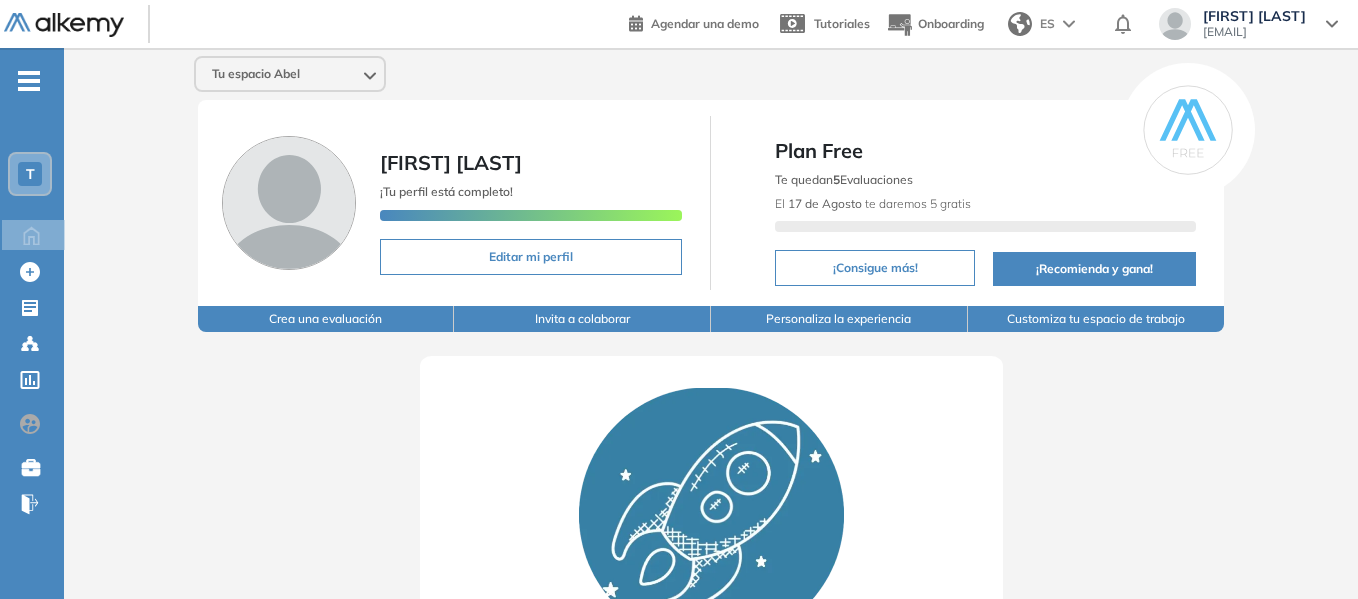 click on "T" at bounding box center (30, 174) 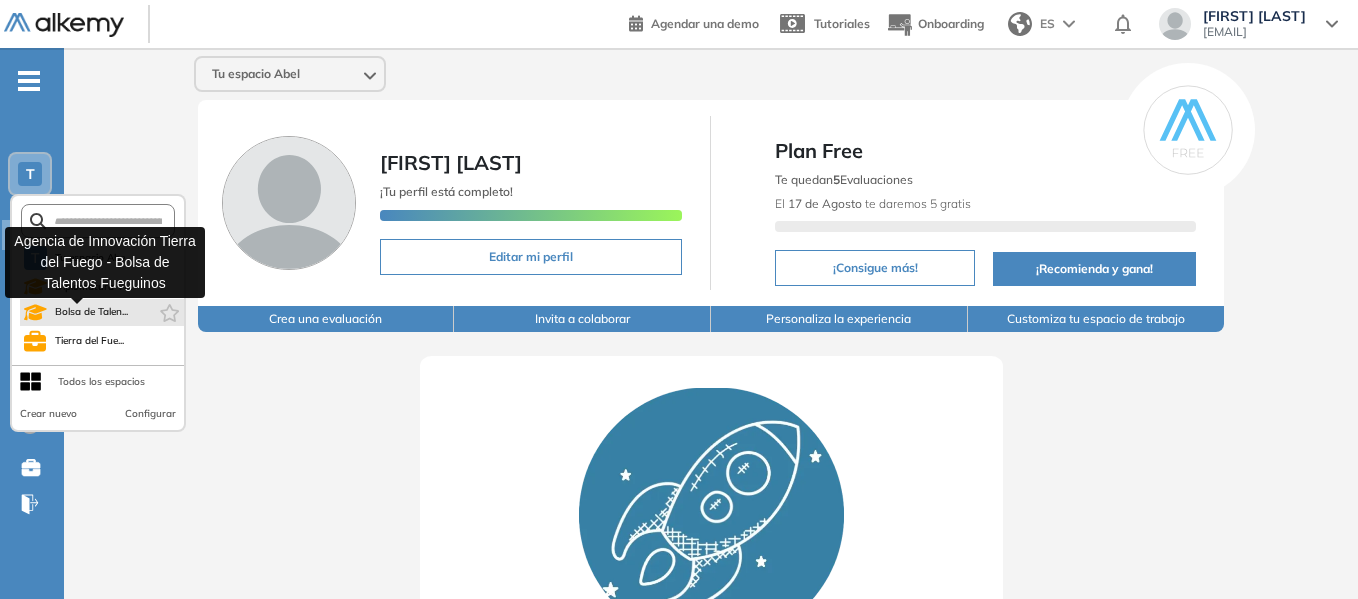 click on "Bolsa de Talen..." at bounding box center (92, 312) 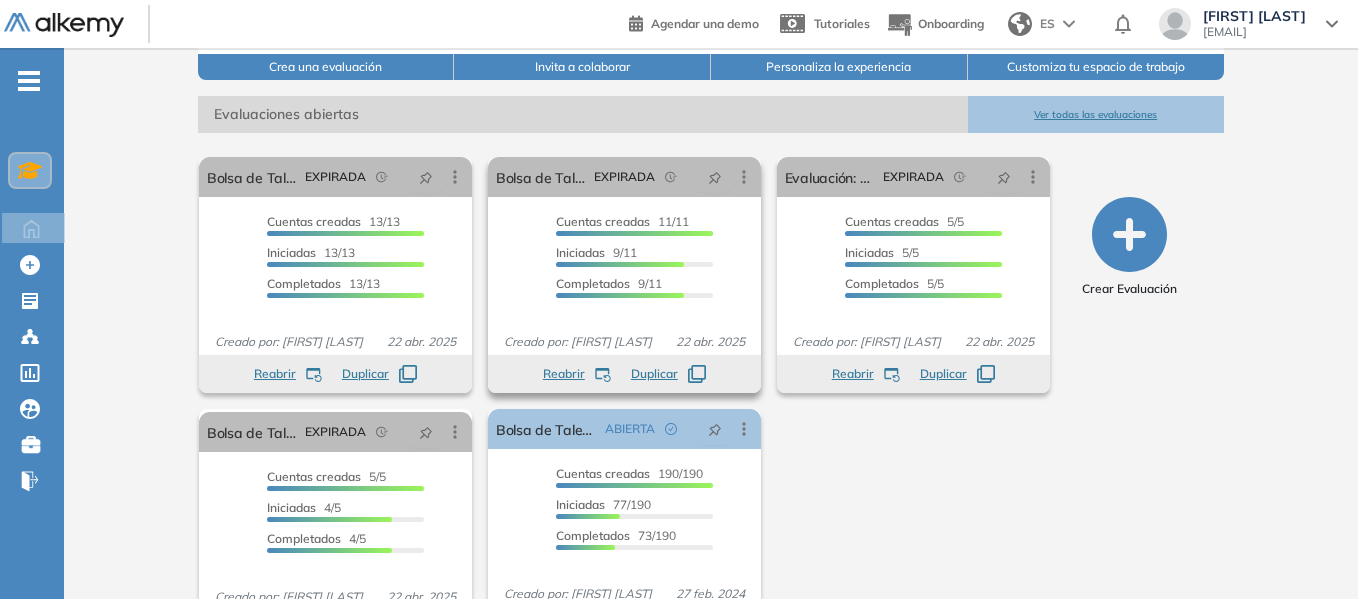 scroll, scrollTop: 302, scrollLeft: 0, axis: vertical 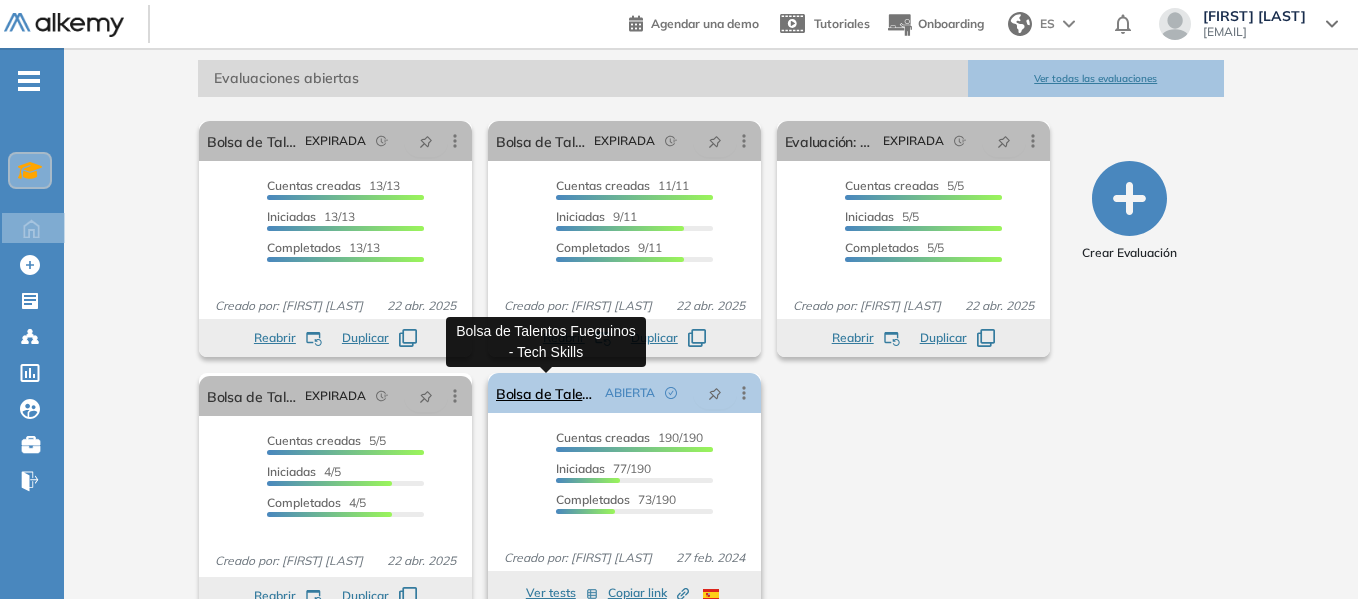 click on "Bolsa de Talentos Fueguinos - Tech Skills" at bounding box center [546, 393] 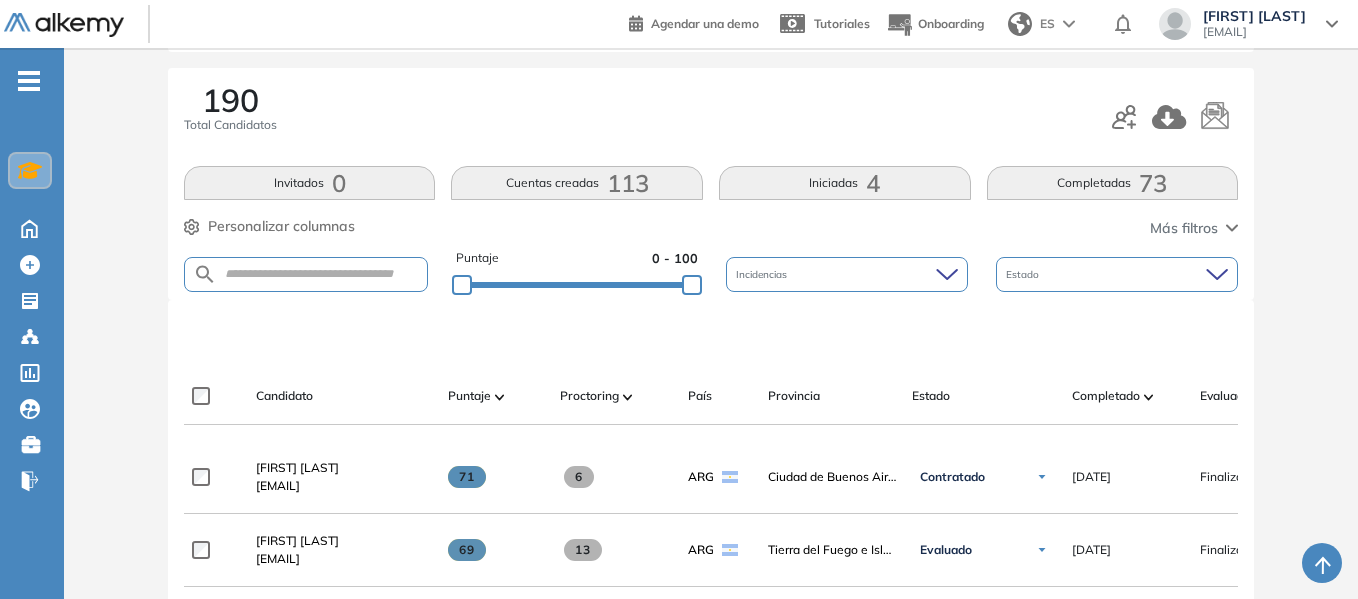 scroll, scrollTop: 400, scrollLeft: 0, axis: vertical 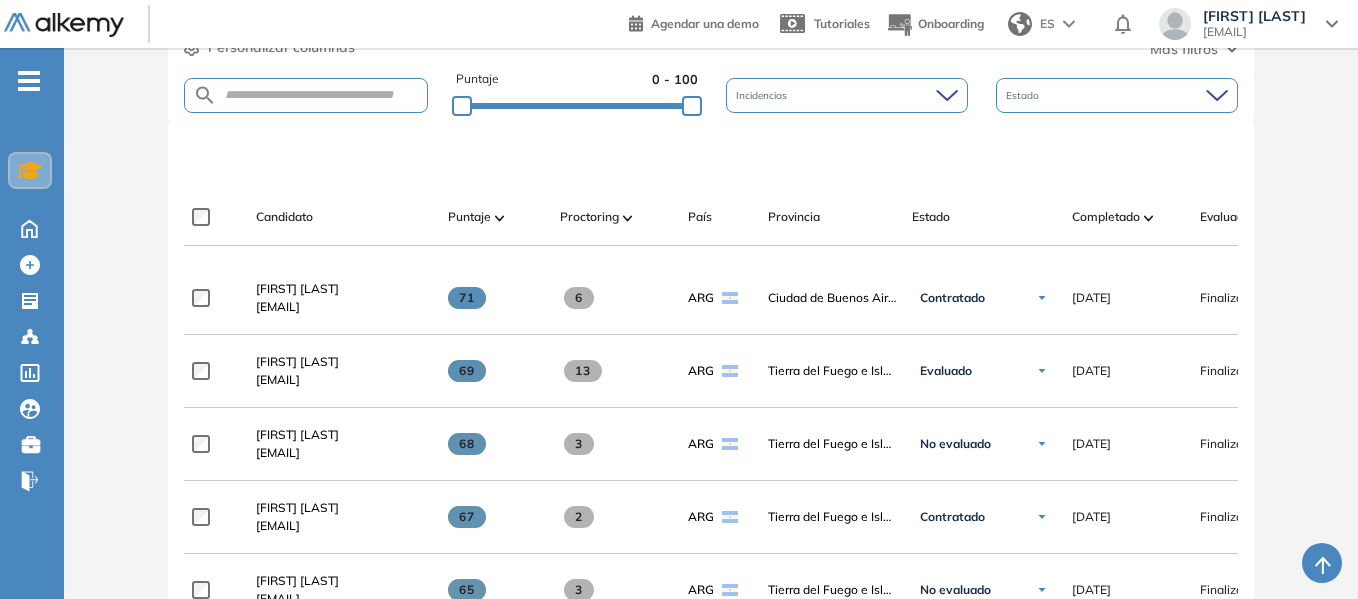 click 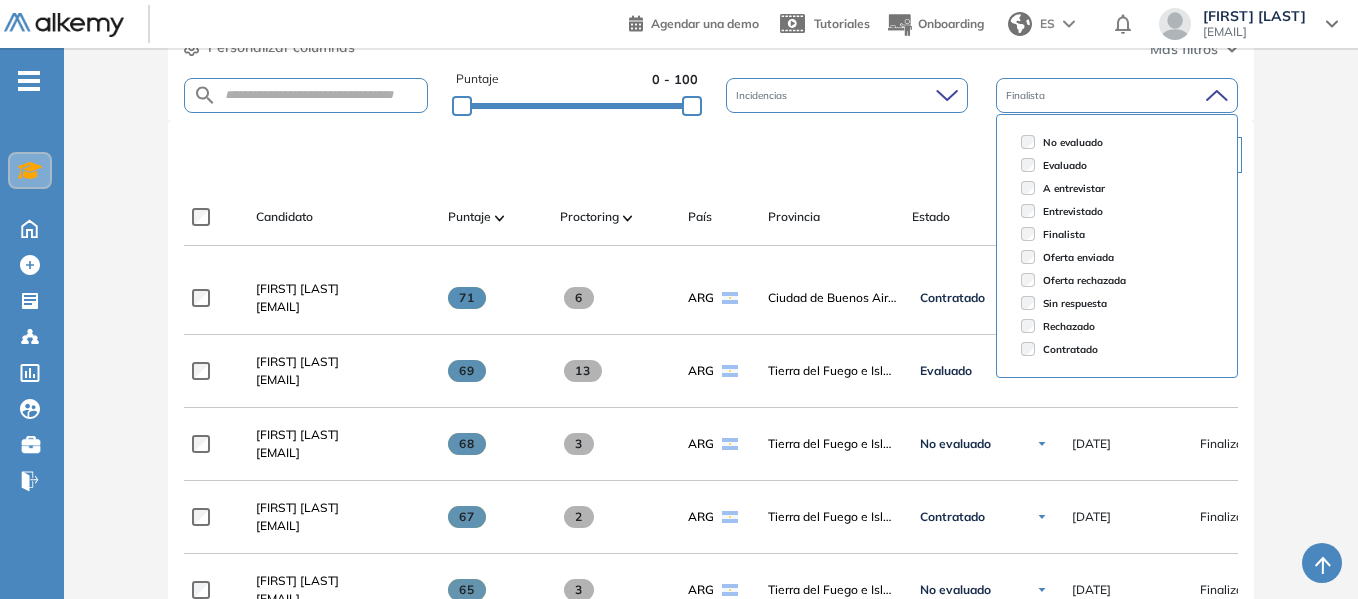 click on "No evaluado Evaluado A entrevistar Entrevistado Finalista Oferta enviada Oferta rechazada Sin respuesta Rechazado Contratado" at bounding box center (1117, 246) 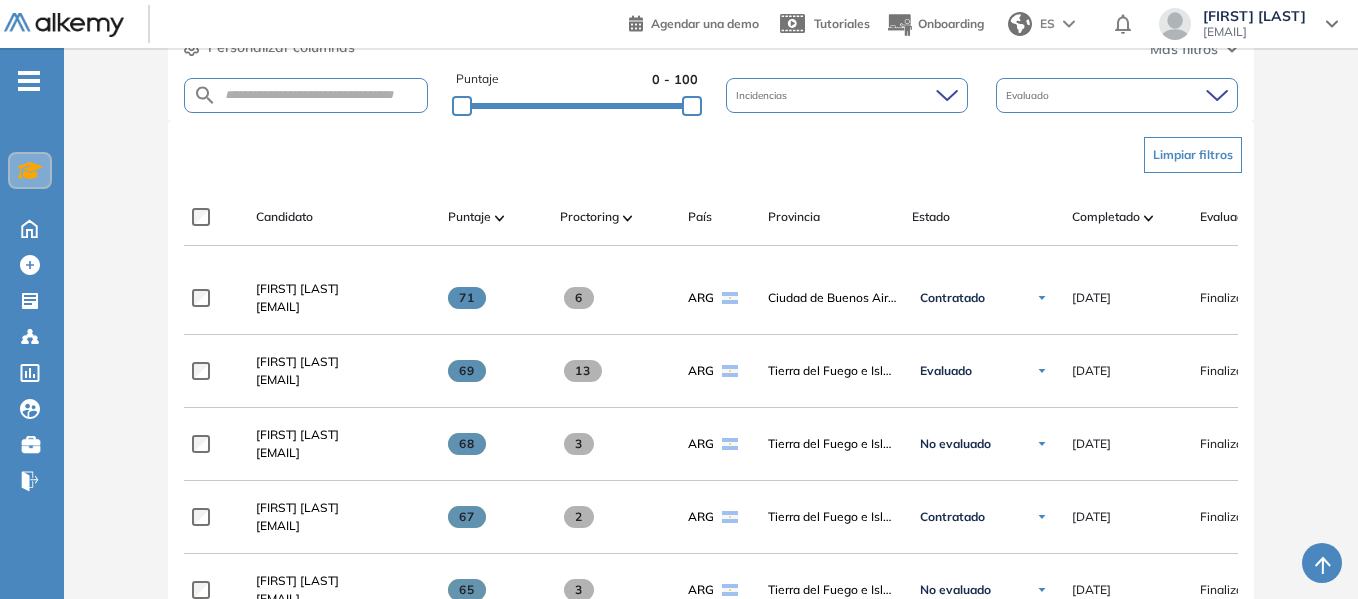 click on "Evaluación : Bolsa de Talentos Fueguinos - Tech Skills Abierta Ver evaluación Cerrar evaluación Dashboard Estadísticas Configuraciones opcionales Los siguientes tests ya no están disponibles o tienen una nueva versión Revisa en el catálogo otras opciones o su detalle. Entendido Duplicar Mover 190 Total Candidatos Invitados 0 Cuentas creadas 113 Iniciadas 4 Completadas 73   Personalizar columnas Personalizar columnas Candidato Fijar columna Puntaje Fijar columna Proctoring Fijar columna País Fijar columna Provincia Fijar columna Estado Fijar columna Completado Fijar columna Evaluación Fijar columna Fecha límite Fijar columna SQL Globant Lógica de Programación Int Programación Orientada a Objetos - Intermedio Inglés - B2 Flexibilidad Laboral Trabajo en Equipo Preguntas complementarias Cancelar Aplicar Más filtros Puntaje 0 - 100 Incidencias Evaluado Limpiar filtros Candidato Puntaje Proctoring País Provincia Estado Completado Evaluación Fecha límite Linkedin   Mateo Baltar     71     6     ARG" at bounding box center (711, 718) 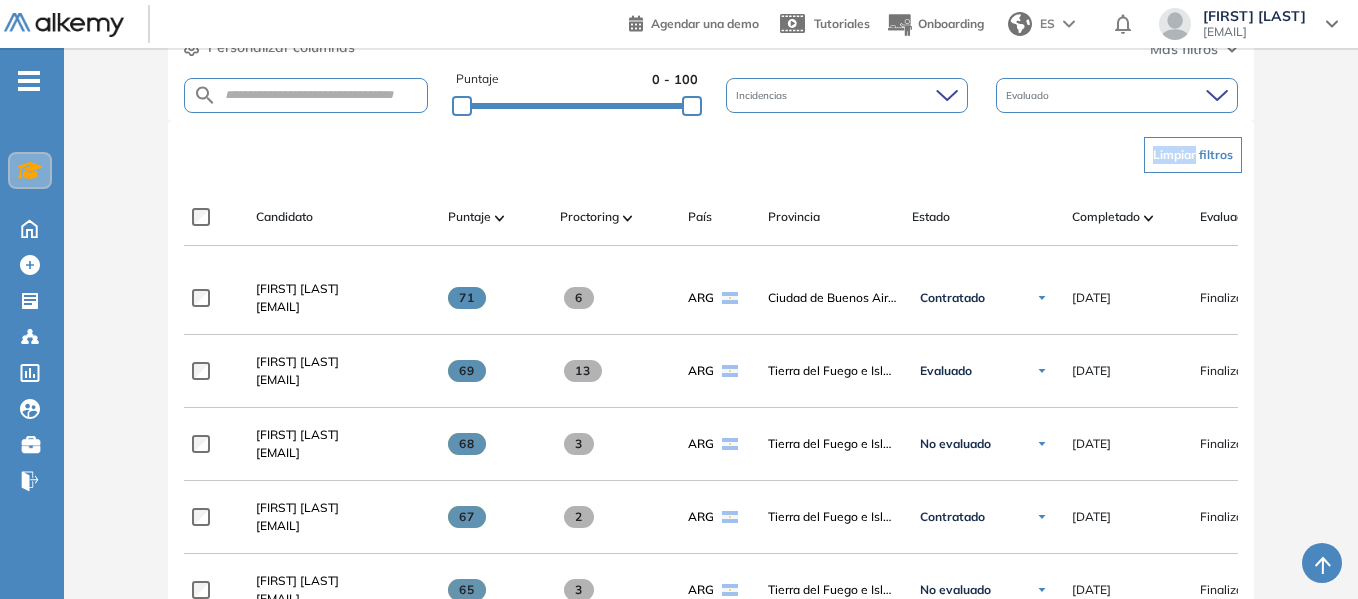 click on "Limpiar filtros" at bounding box center [715, 155] 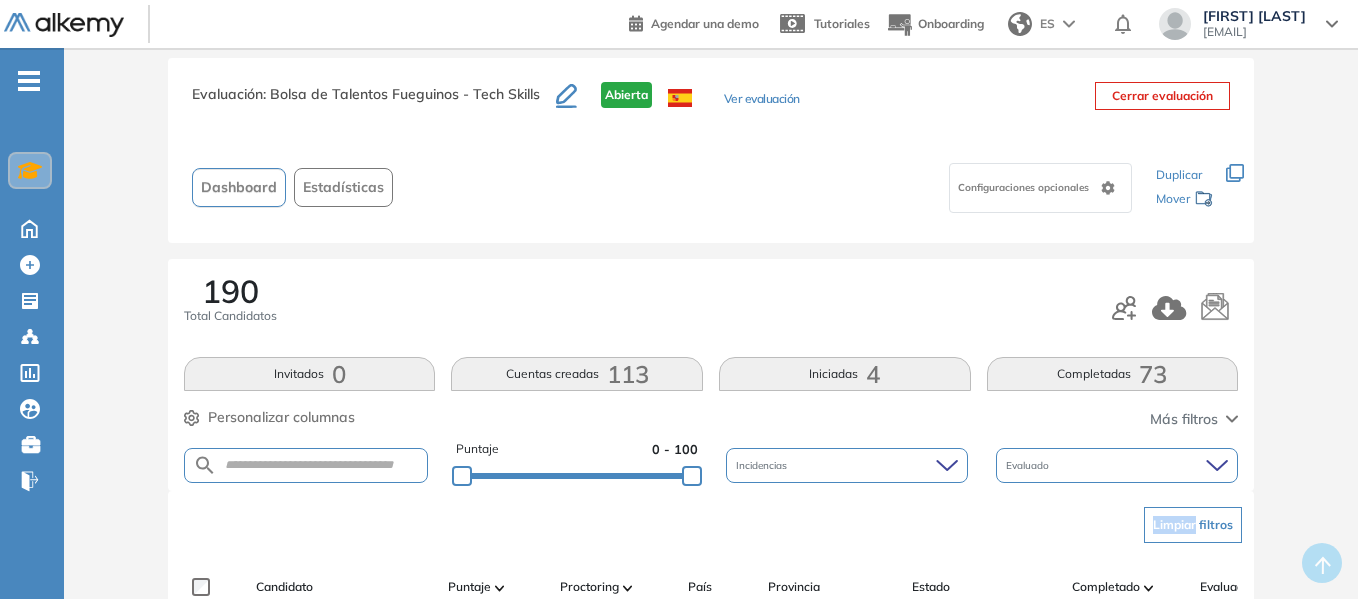 scroll, scrollTop: 0, scrollLeft: 0, axis: both 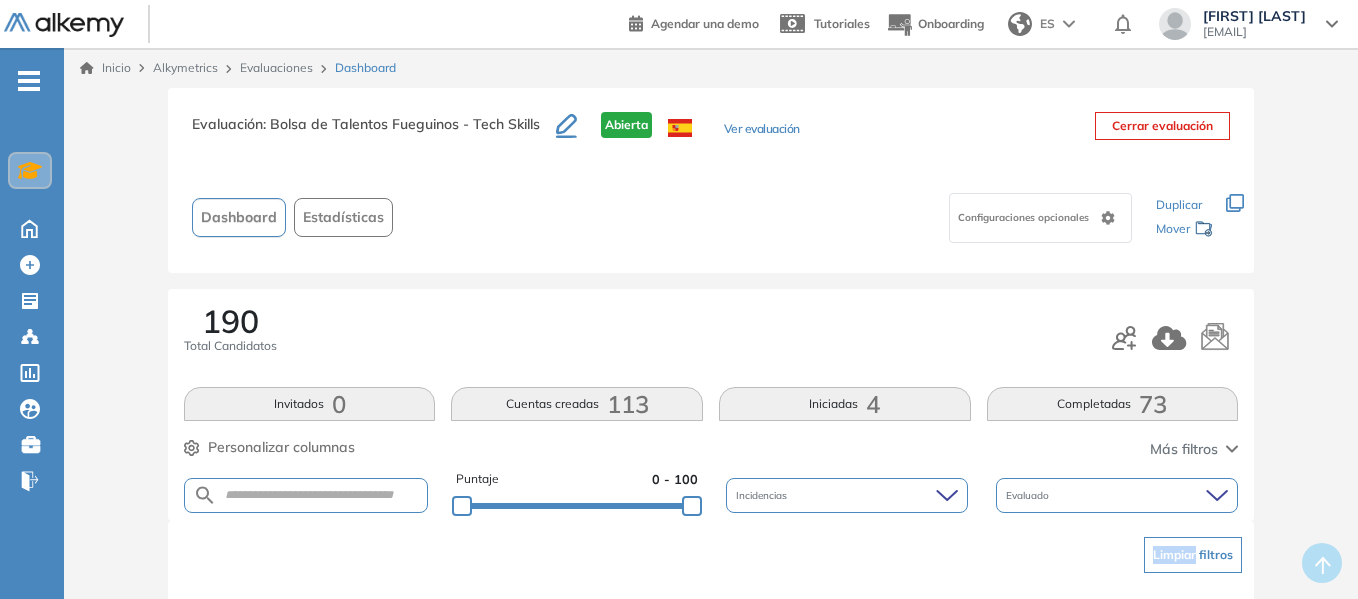 click 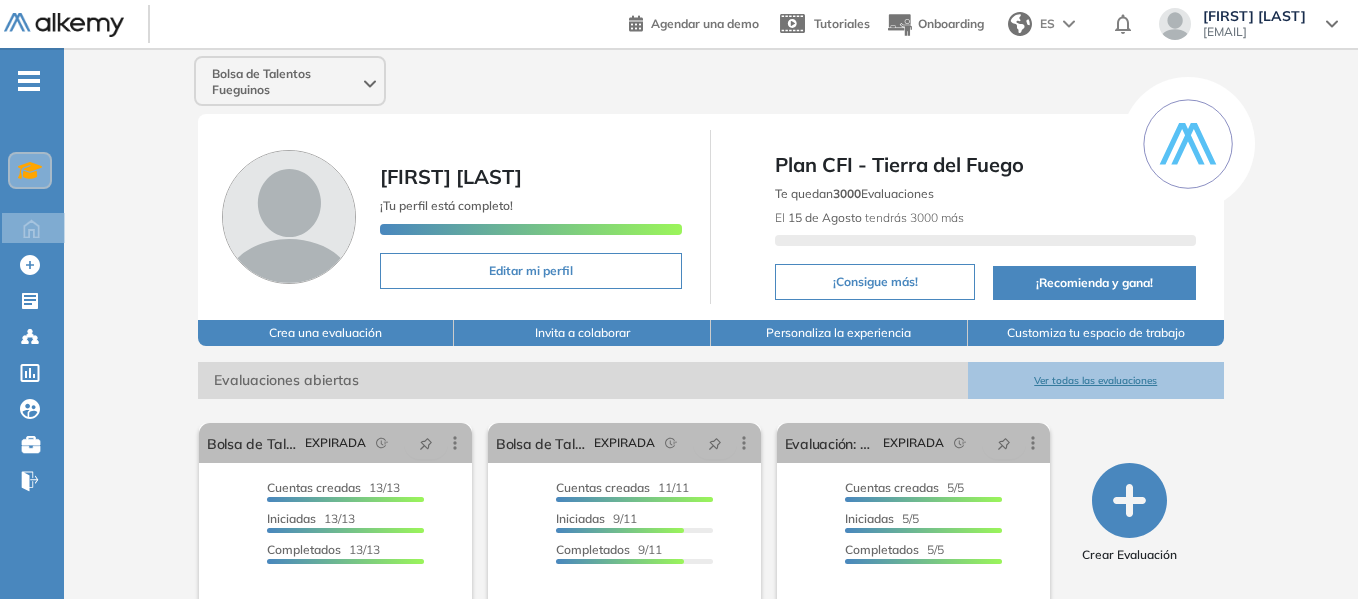 click on "Bolsa de Talentos Fueguinos [FIRST] [LAST] ¡Tu perfil está completo! Editar mi perfil Plan CFI - Tierra del Fuego Te quedan  3000  Evaluaciones El   [DD]   de   [MONTH]   tendrás 3000 más ¡Consigue más! ¡Recomienda y gana! Crea una evaluación Invita a colaborar Personaliza la experiencia Customiza tu espacio de trabajo Evaluaciones abiertas Ver todas las evaluaciones El proctoring será activado ¡Importante!: Los usuarios que ya realizaron la evaluación no tendrán registros del proctoring Cancelar operación Activar Bolsa de Talento 2025: Python/Django  EXPIRADA Editar Los siguientes tests ya no están disponibles o tienen una nueva versión Revisa en el catálogo otras opciones o su detalle. Entendido Duplicar Reabrir Eliminar Ver candidatos Ver estadísticas Desactivar Proctoring Cerrar evaluación Mover de workspace Created by potrace 1.16, written by Peter Selinger 2001-2019 Copiar ID Publico Cuentas creadas 13/13 Prefiltrados 0/13 Iniciadas 13/13 Completados 13/13 Invitaciones enviadas 13 veces" at bounding box center [711, 494] 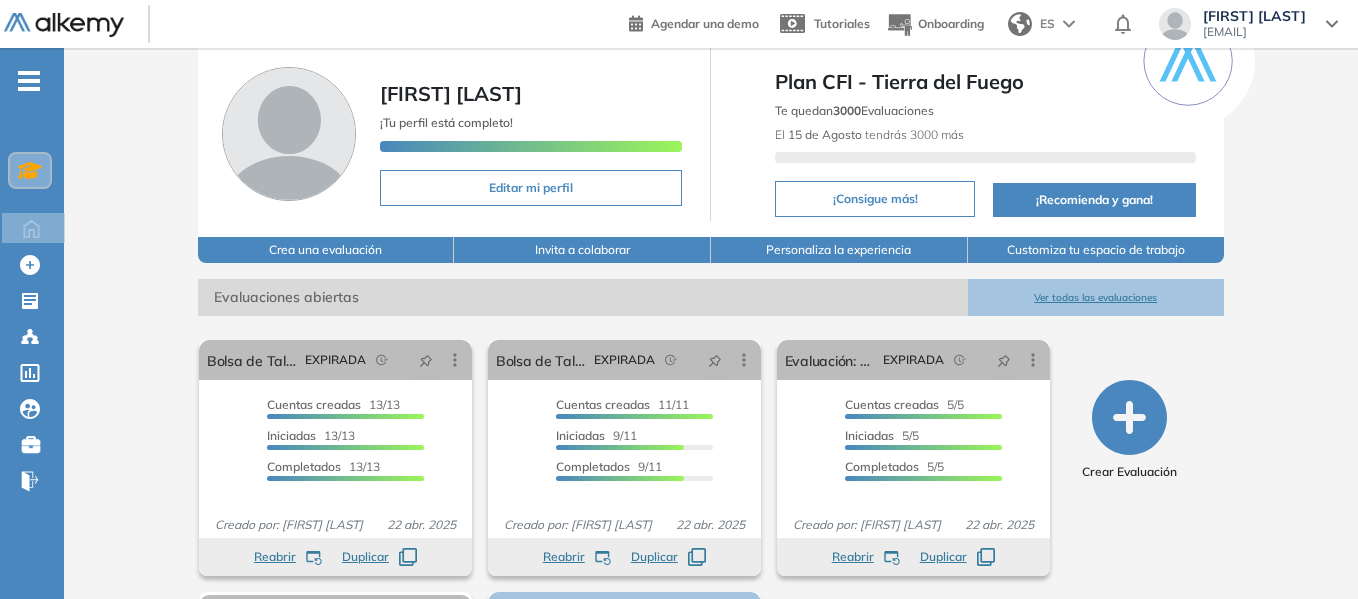 scroll, scrollTop: 0, scrollLeft: 0, axis: both 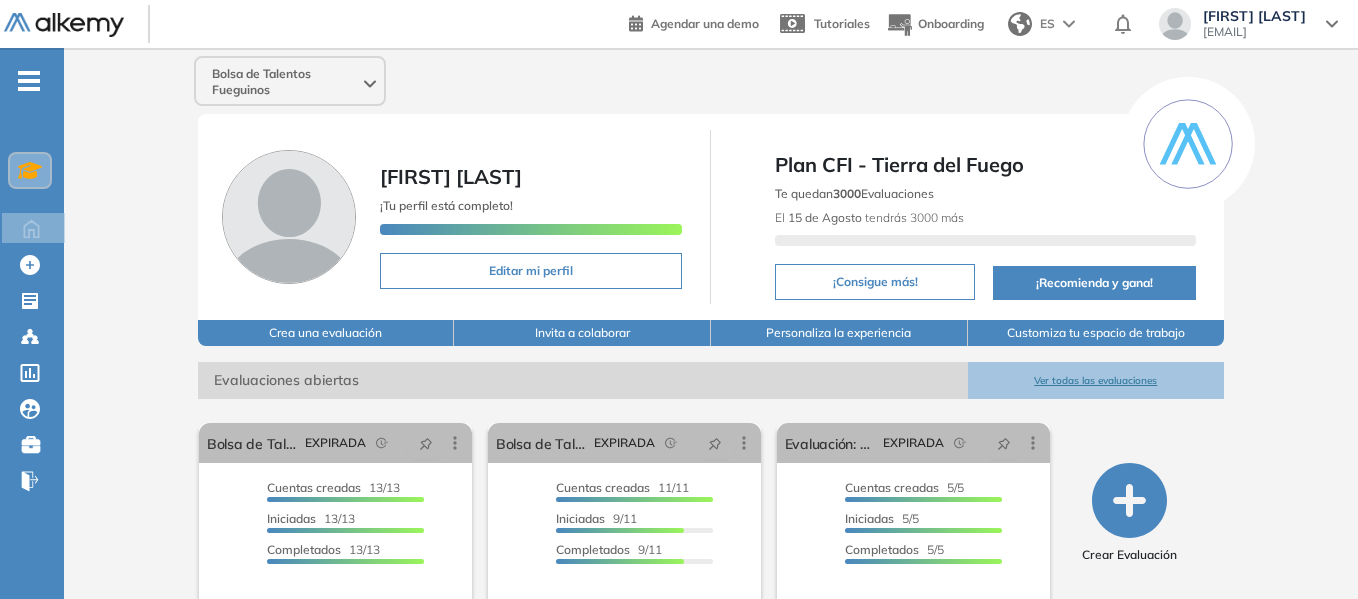 click on "[FIRST] [LAST] [EMAIL]" at bounding box center [1248, 24] 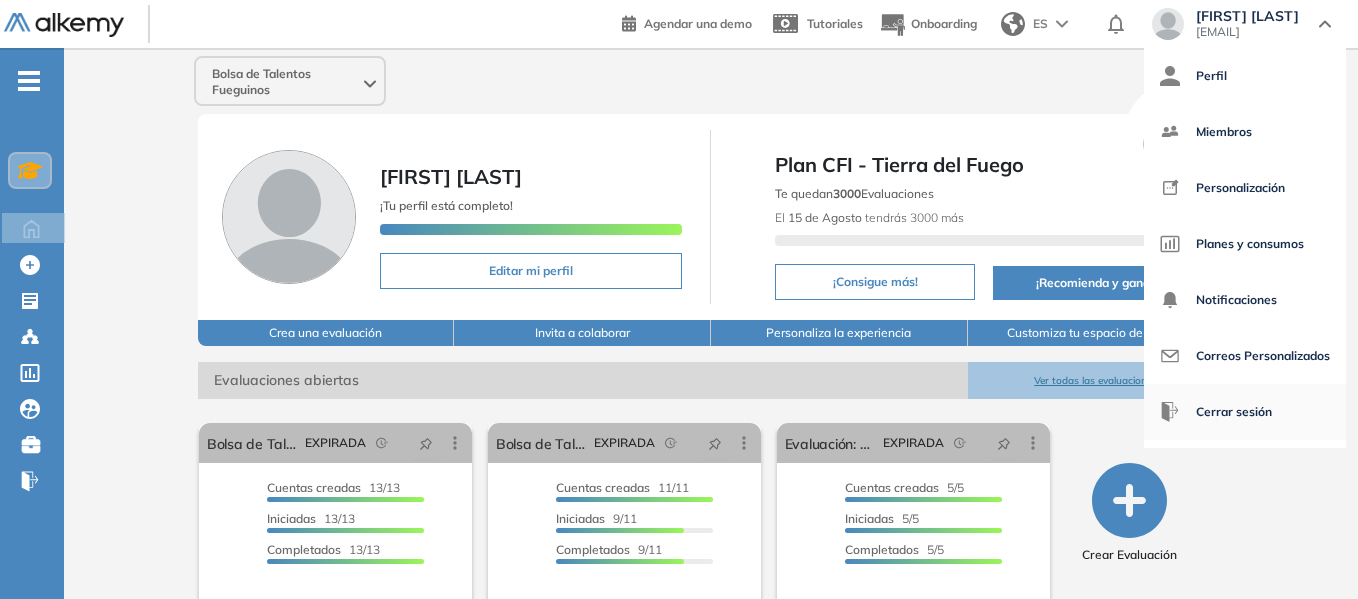 click on "Cerrar sesión" at bounding box center (1234, 412) 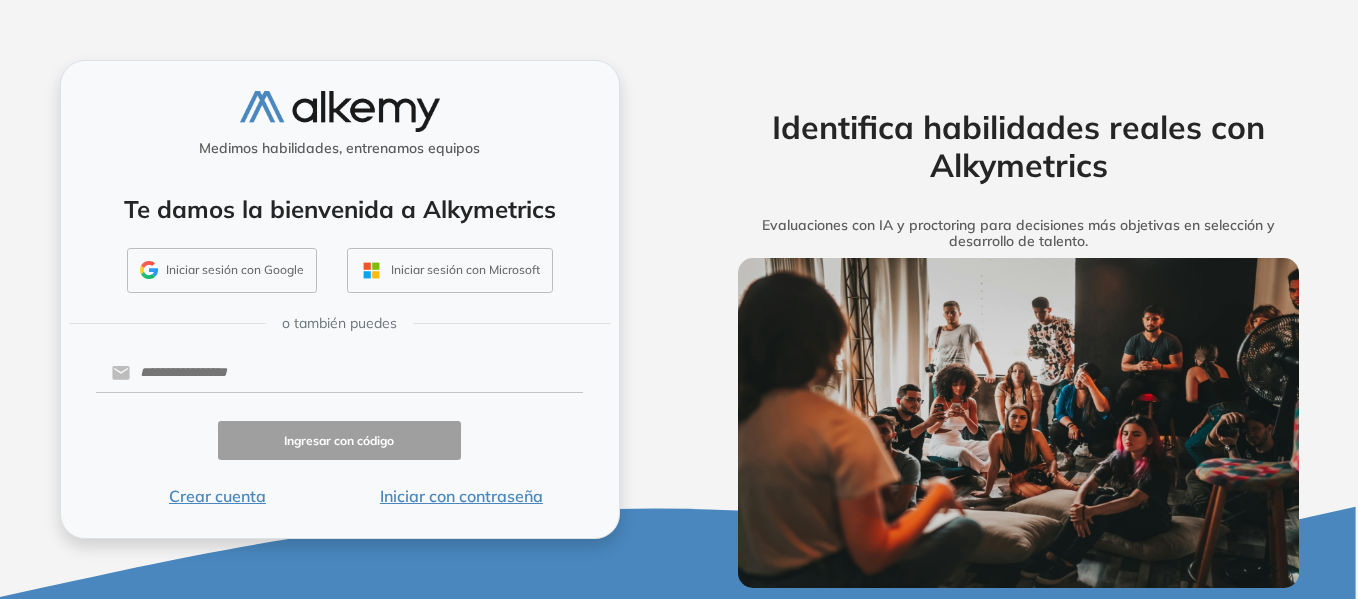 scroll, scrollTop: 0, scrollLeft: 0, axis: both 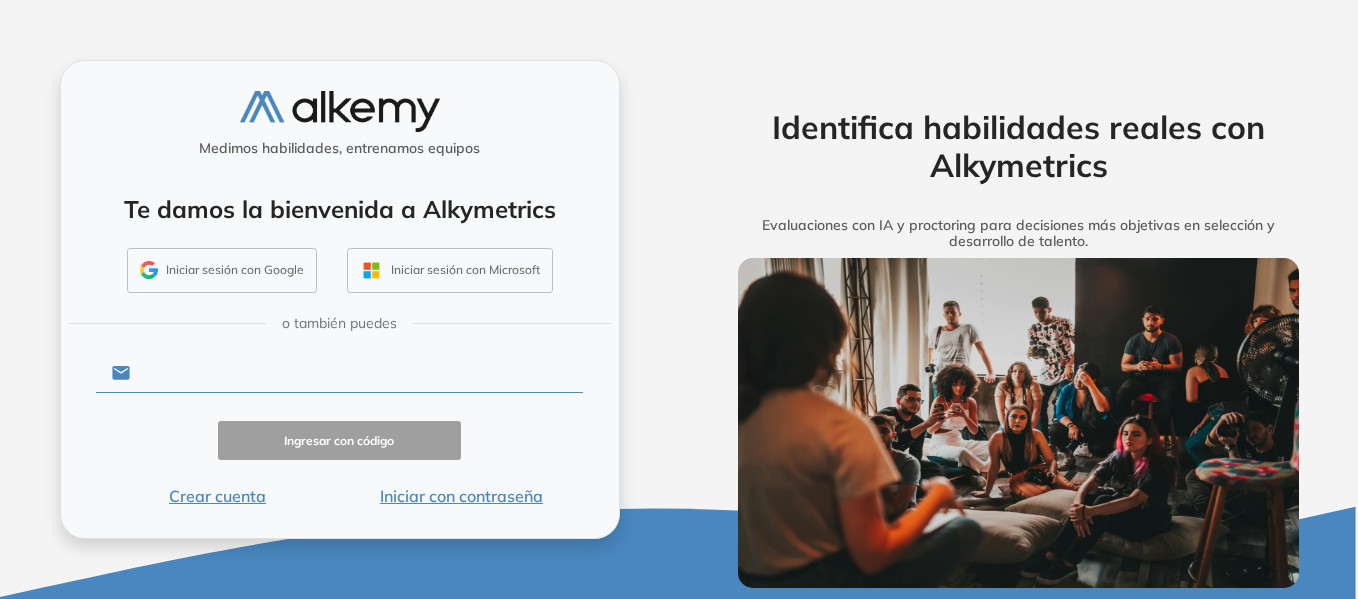 click at bounding box center (356, 373) 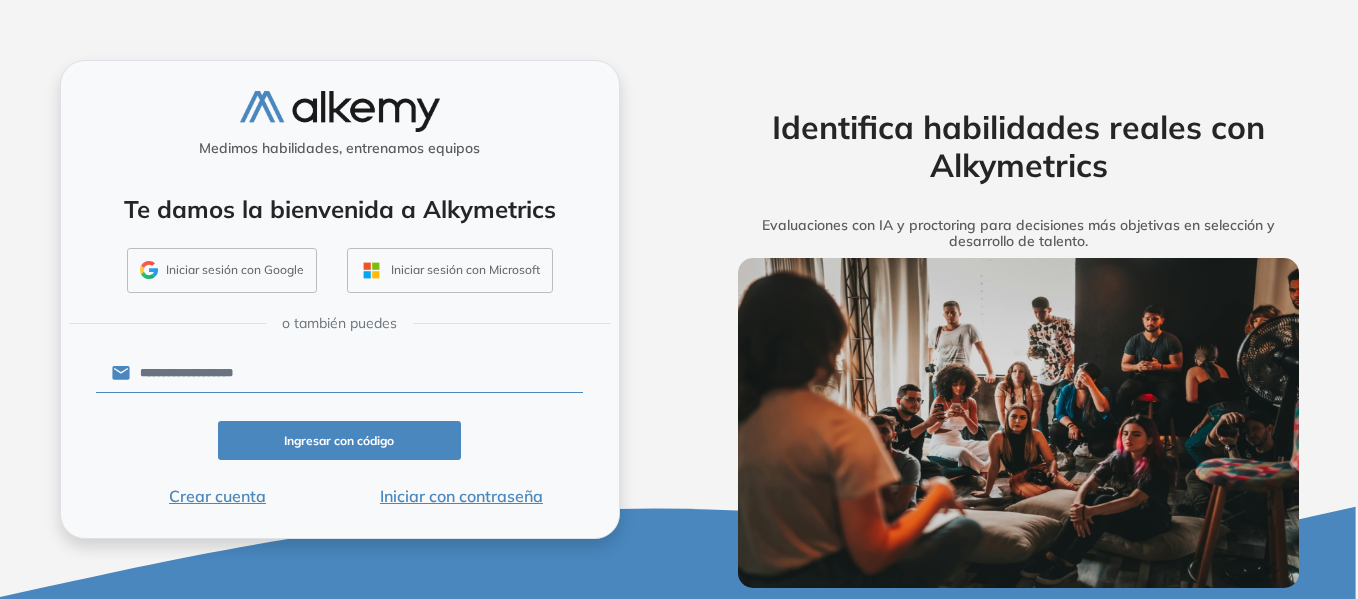click on "Ingresar con código" at bounding box center (340, 440) 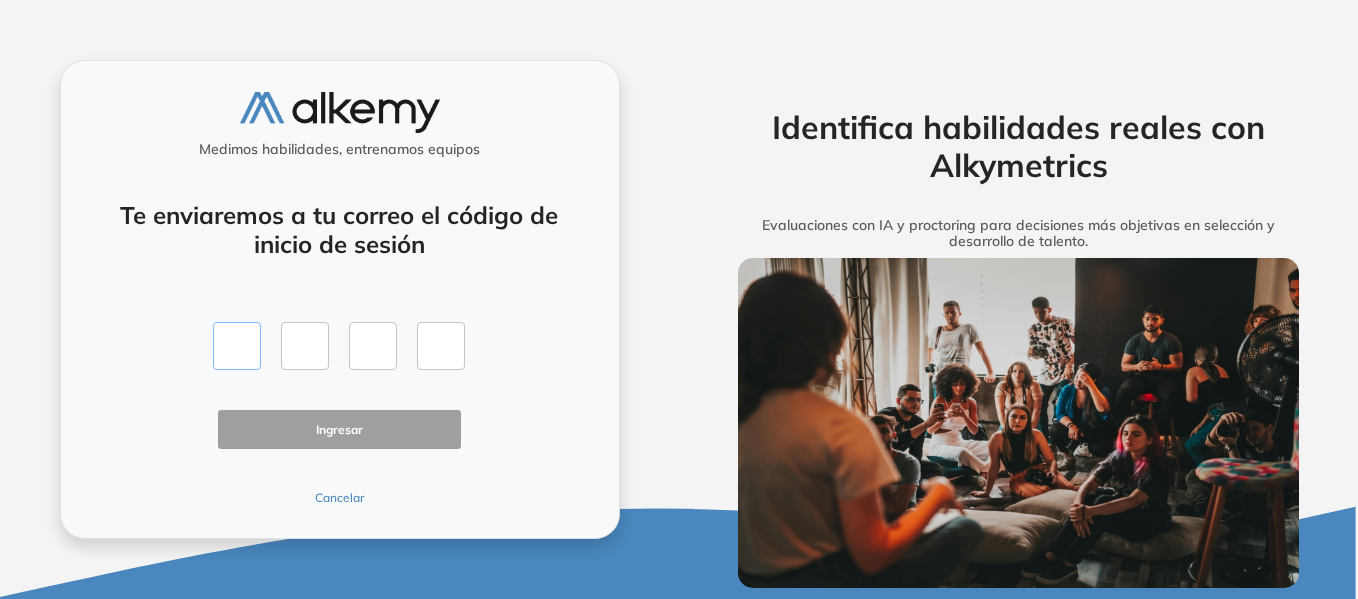 click at bounding box center (237, 346) 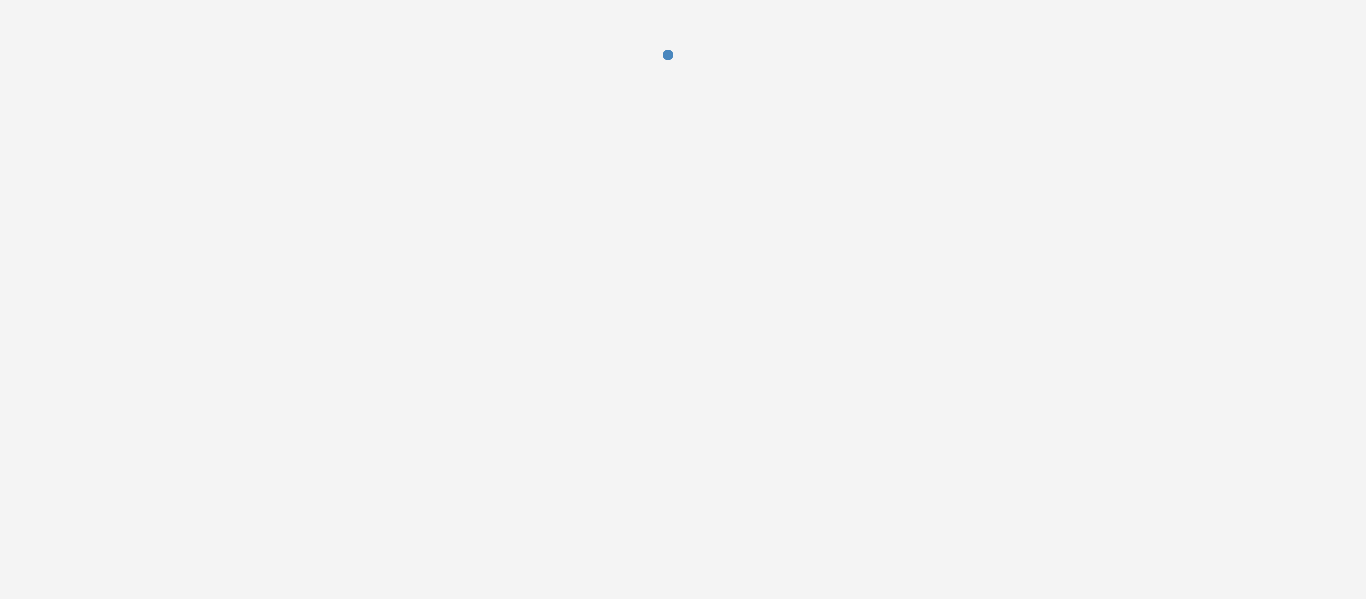 scroll, scrollTop: 0, scrollLeft: 0, axis: both 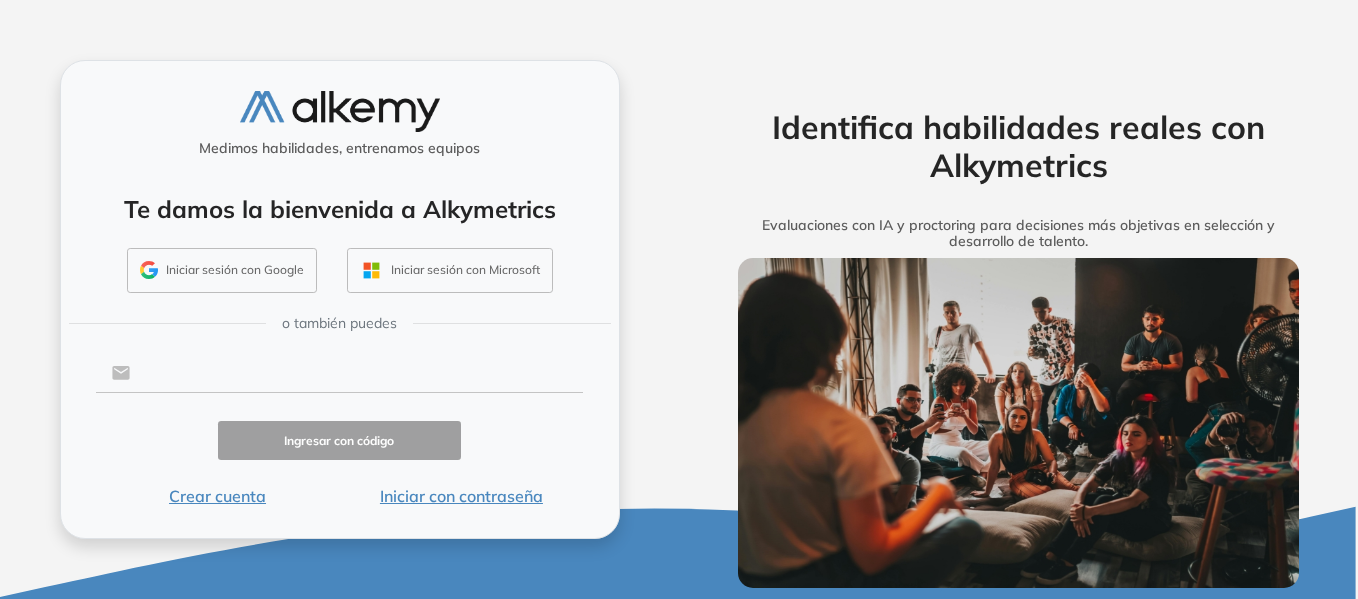click at bounding box center (356, 373) 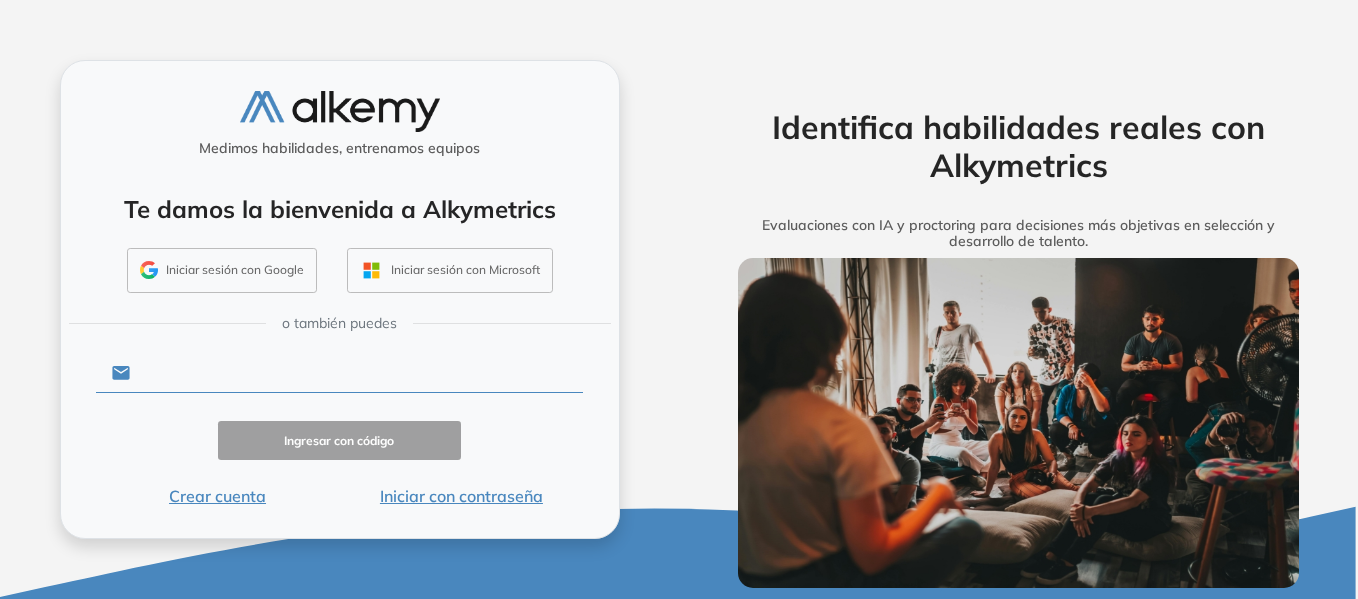 click at bounding box center [356, 373] 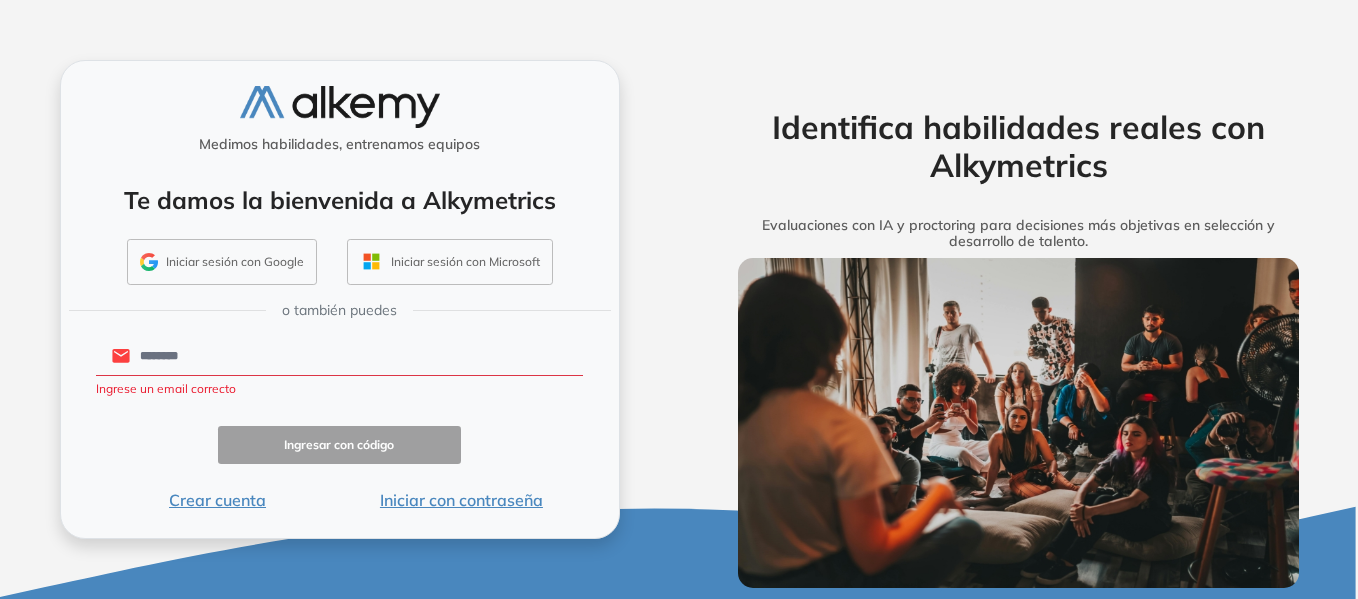 type on "**********" 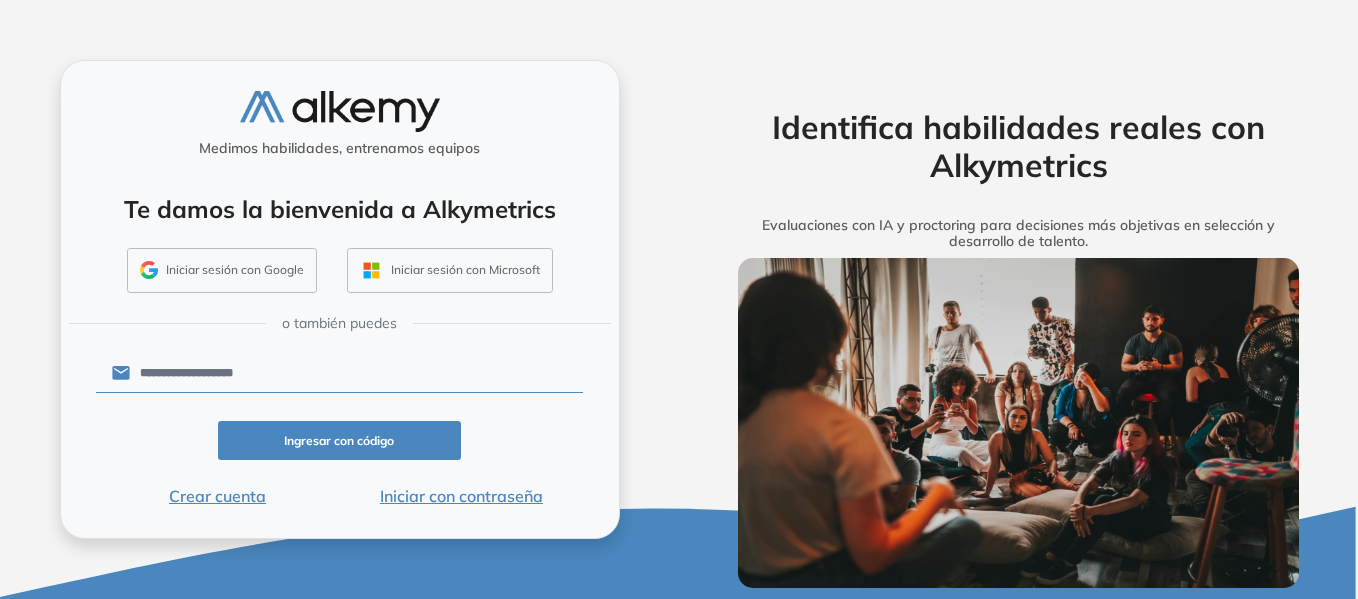click on "Ingresar con código" at bounding box center [340, 440] 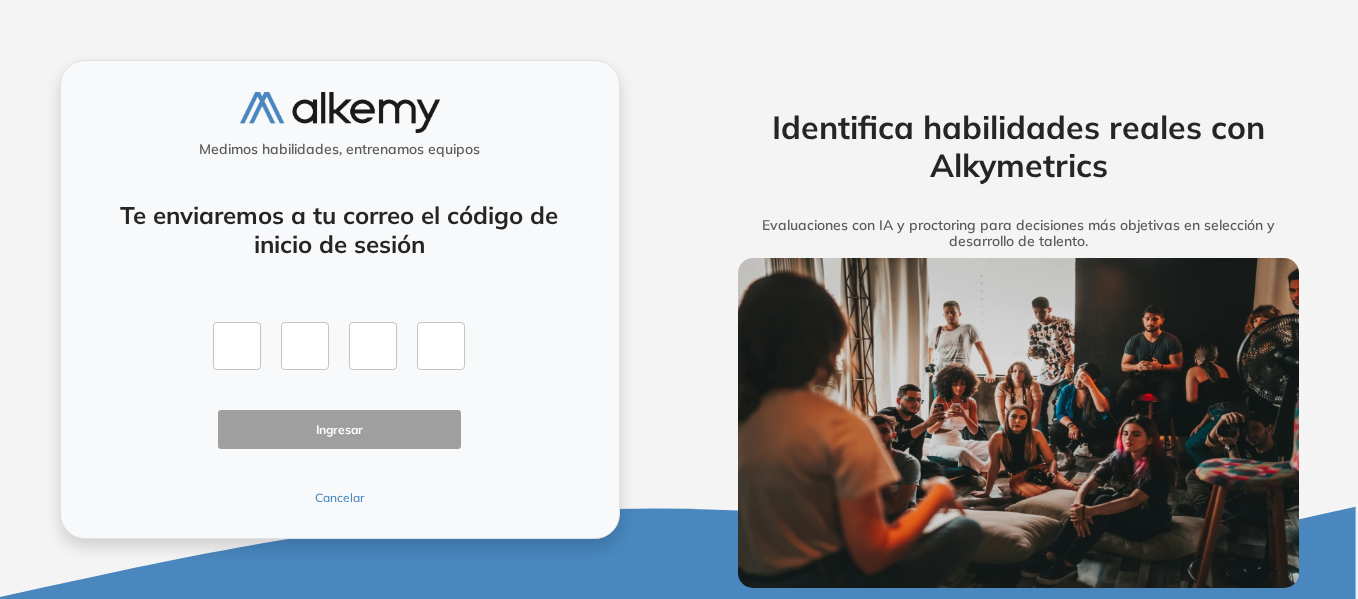 click on "Cancelar" at bounding box center [340, 498] 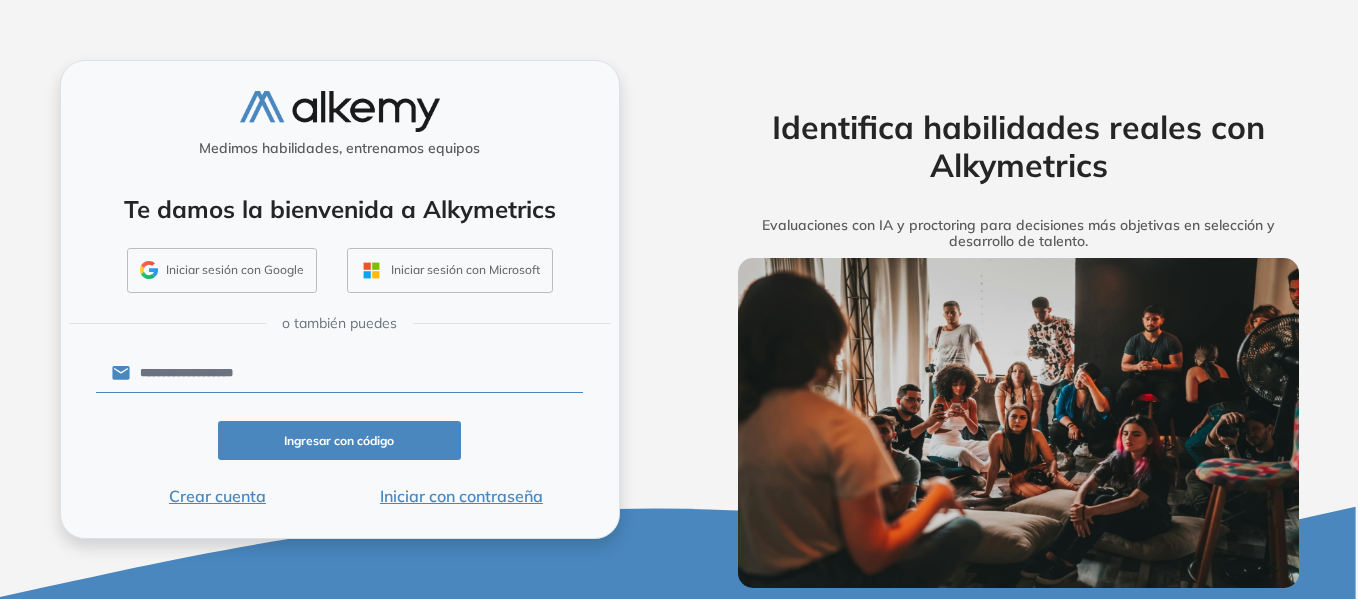 click on "Iniciar con contraseña" at bounding box center [461, 496] 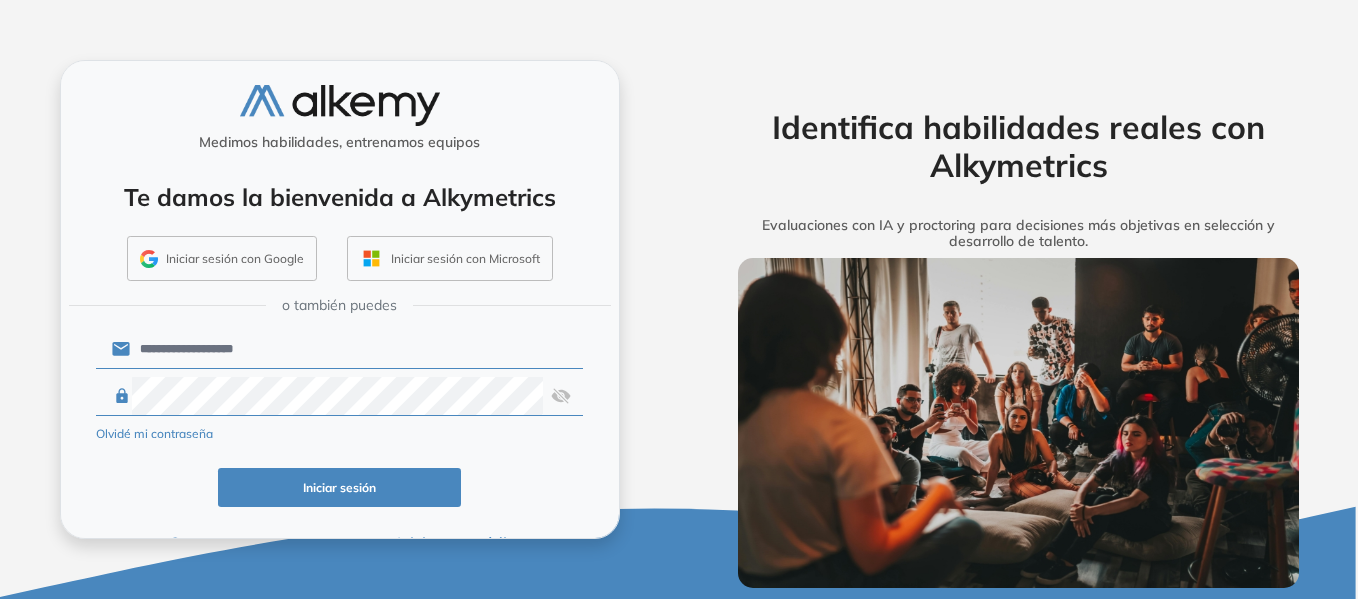 click on "Iniciar sesión" at bounding box center [340, 487] 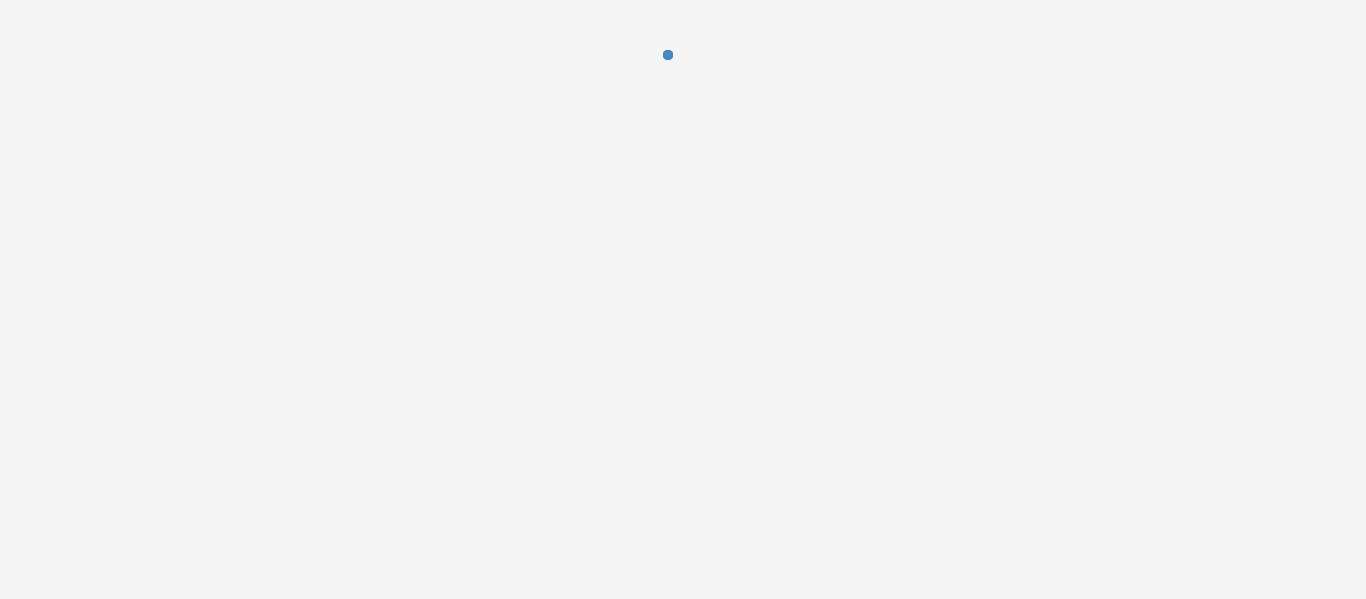 scroll, scrollTop: 0, scrollLeft: 0, axis: both 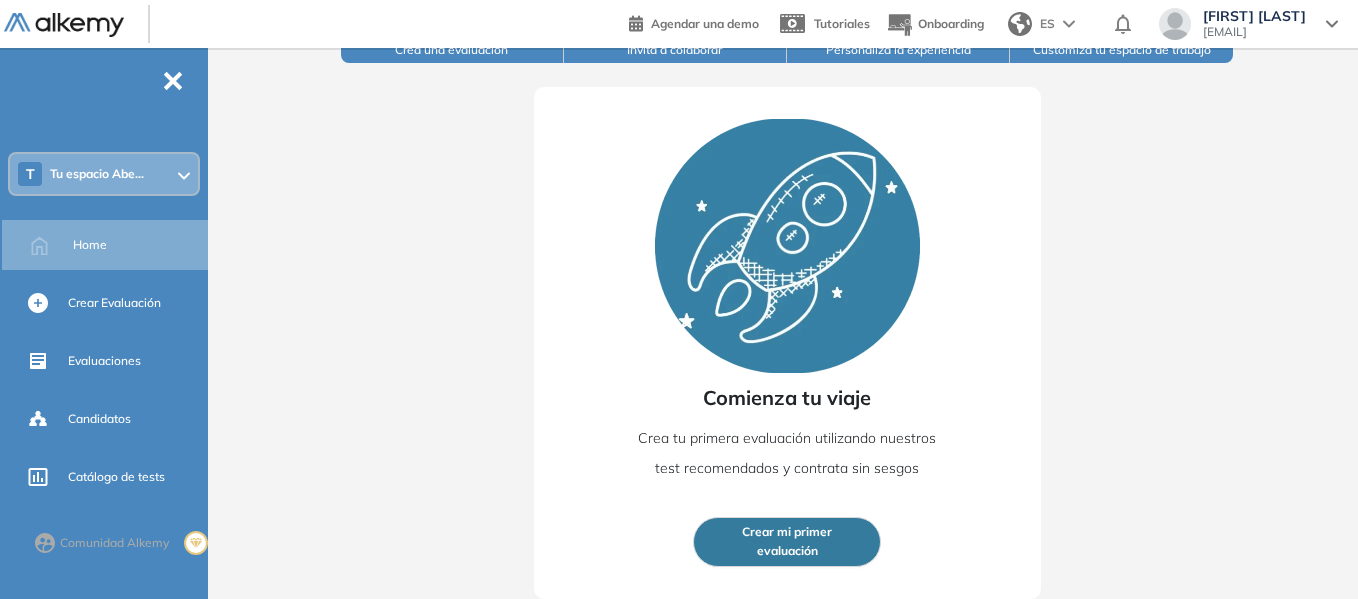 click on "Comienza tu viaje Crea tu primera evaluación utilizando nuestros test recomendados y contrata sin sesgos Crear mi primer evaluación" at bounding box center (787, 331) 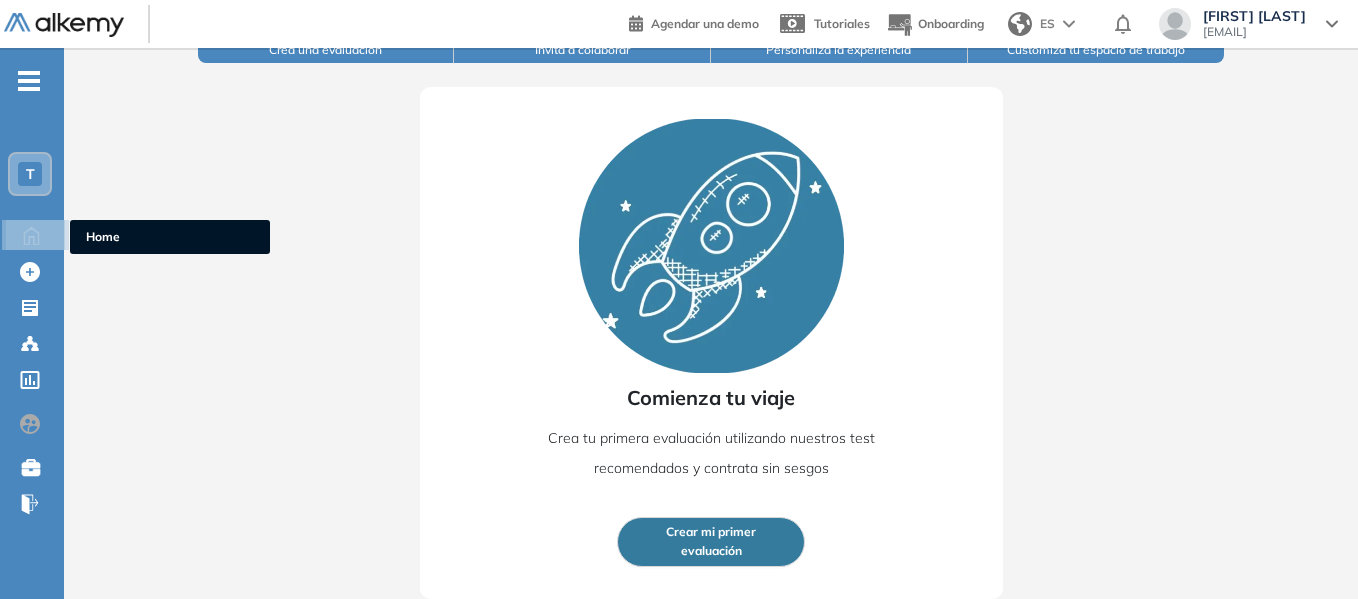 click 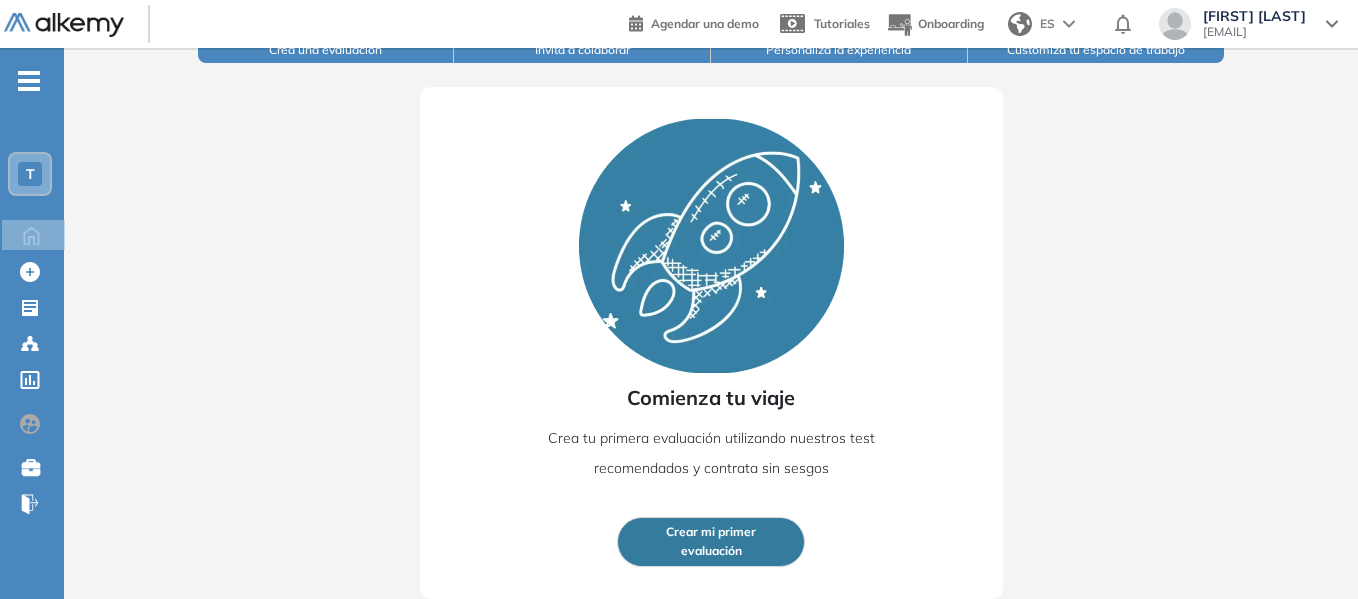 click on "T" at bounding box center [30, 174] 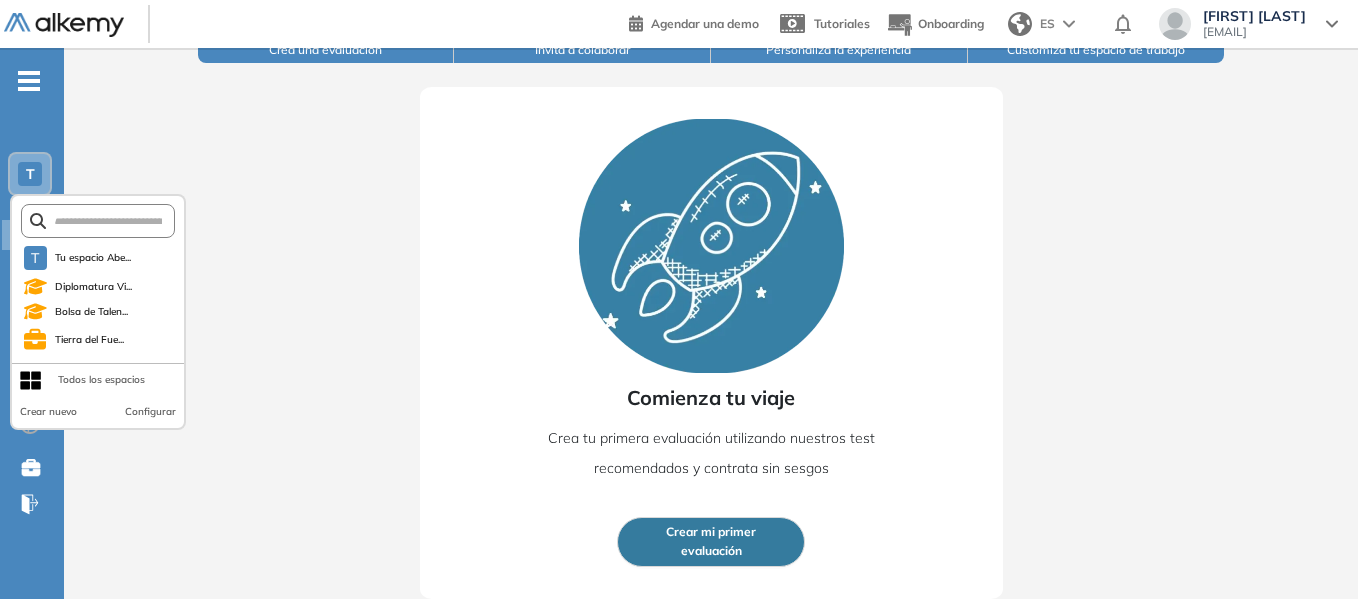 click on "Todos los espacios" at bounding box center [101, 380] 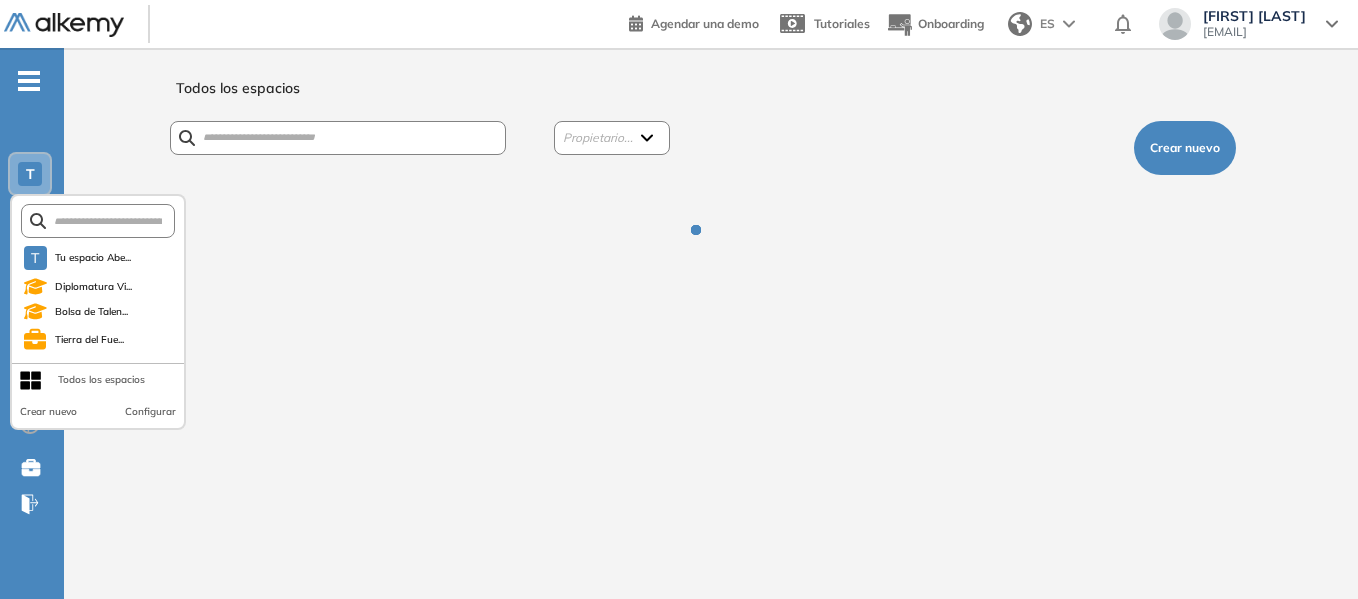 scroll, scrollTop: 0, scrollLeft: 0, axis: both 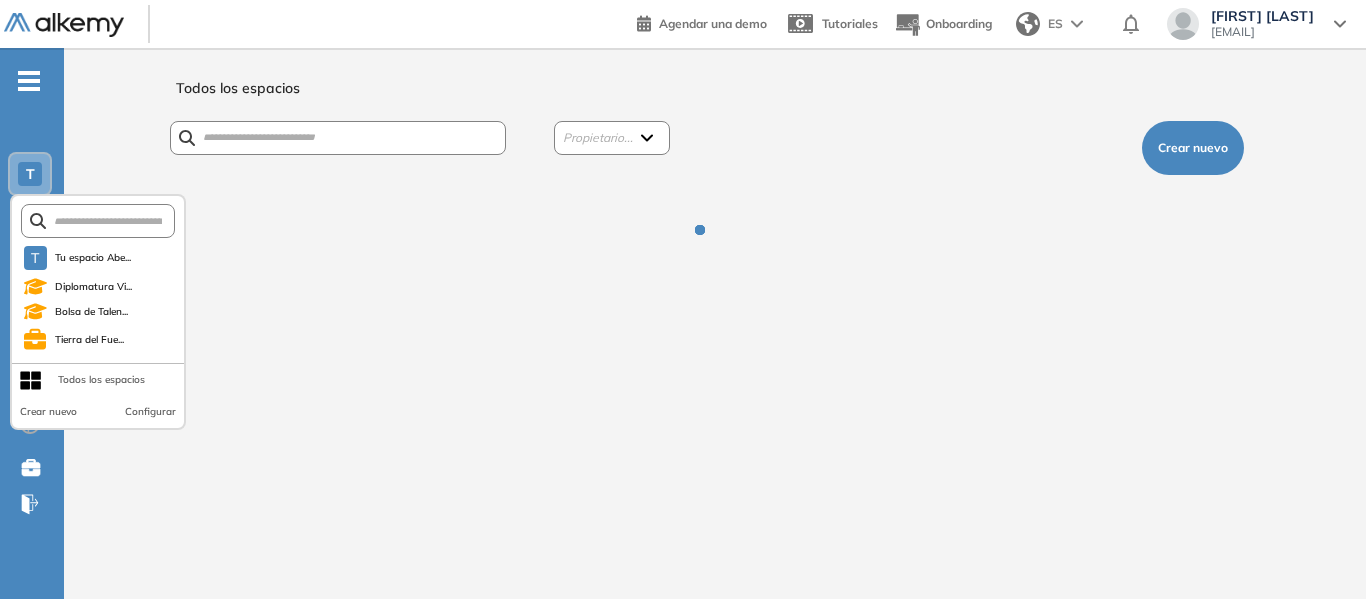 click on "Todos los espacios" at bounding box center [101, 380] 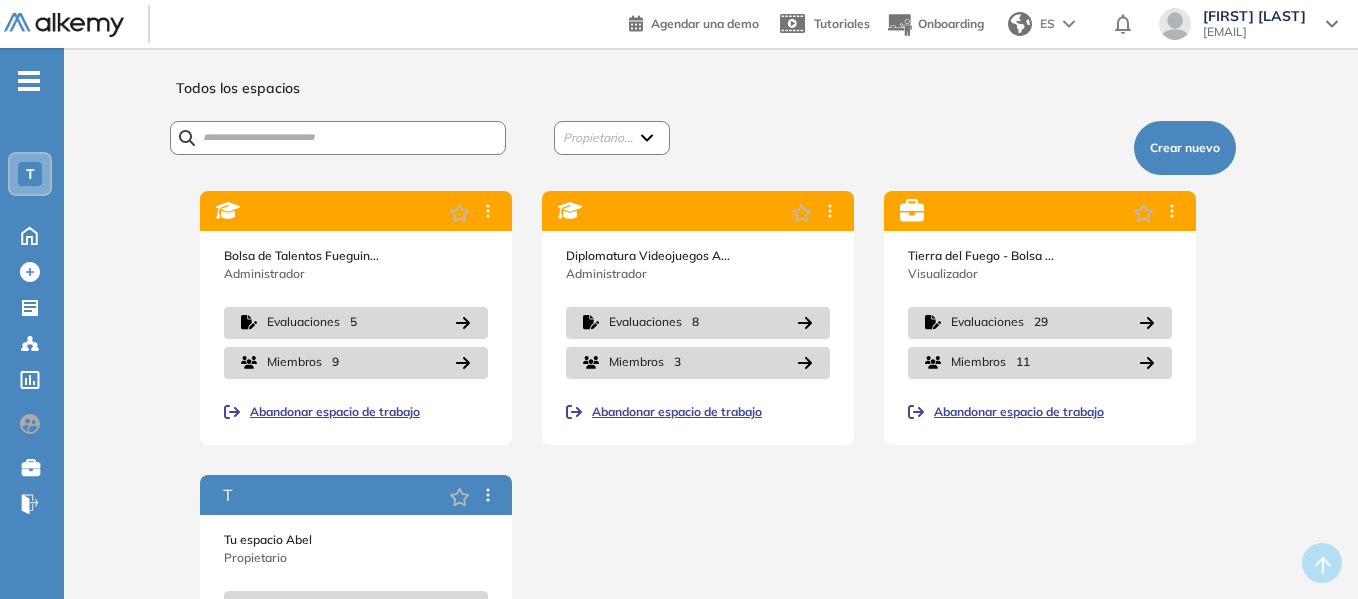 click on "Bolsa de Talentos Fueguin... Administrador Evaluaciones 5 Miembros 9 Abandonar espacio de trabajo Diplomatura Videojuegos A... Administrador Evaluaciones 8 Miembros 3 Abandonar espacio de trabajo Tierra del Fuego - Bolsa ... Visualizador Evaluaciones 29 Miembros 11 Abandonar espacio de trabajo T Tu espacio Abel Propietario Evaluaciones 0 Miembros 0 Transferir propiedad" at bounding box center [711, 460] 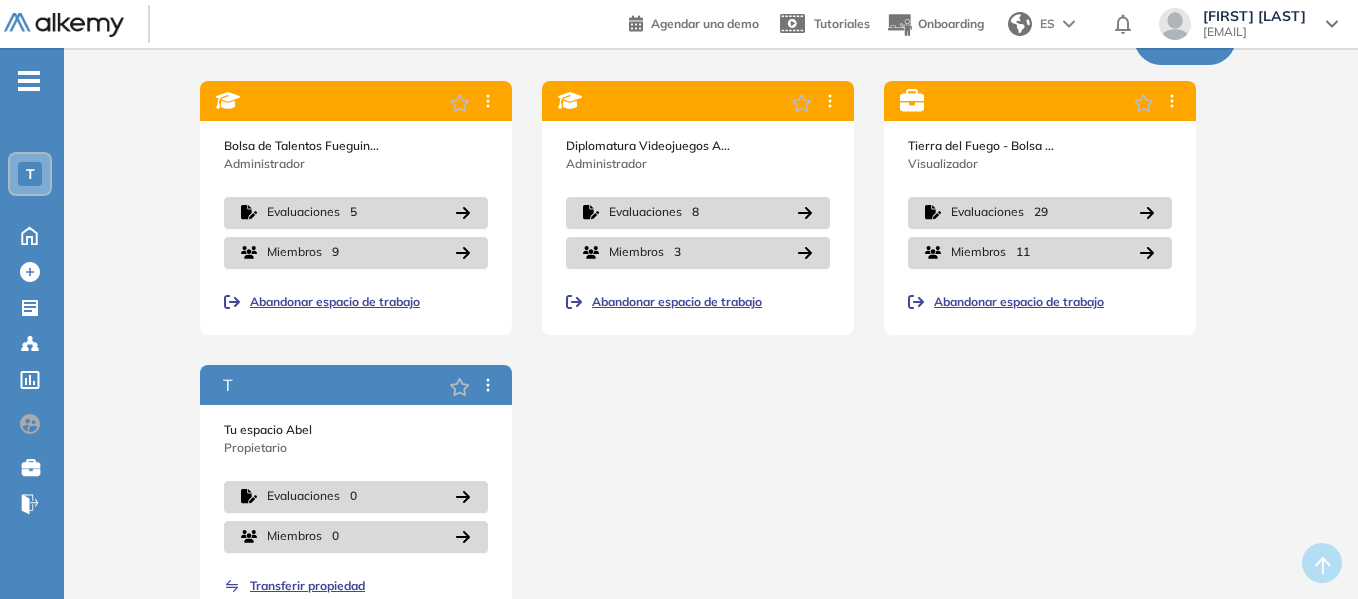 scroll, scrollTop: 154, scrollLeft: 0, axis: vertical 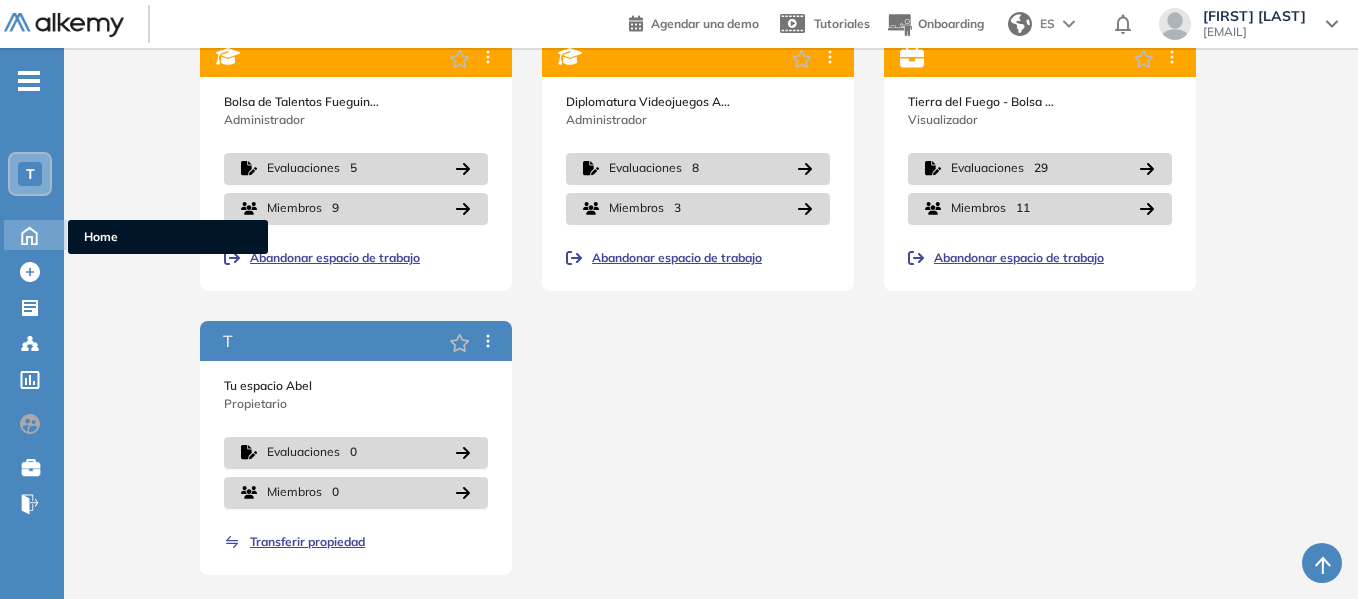 click on "Home" at bounding box center (168, 237) 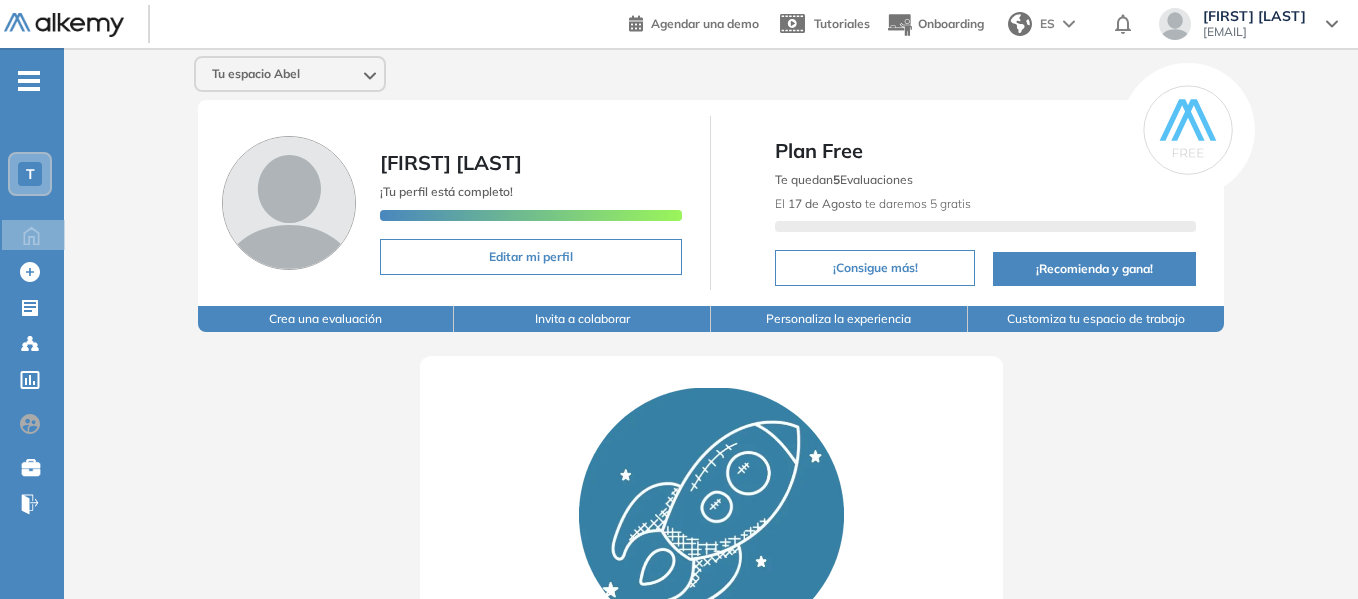 click on "Comienza tu viaje Crea tu primera evaluación utilizando nuestros test recomendados y contrata sin sesgos Crear mi primer evaluación" at bounding box center [711, 600] 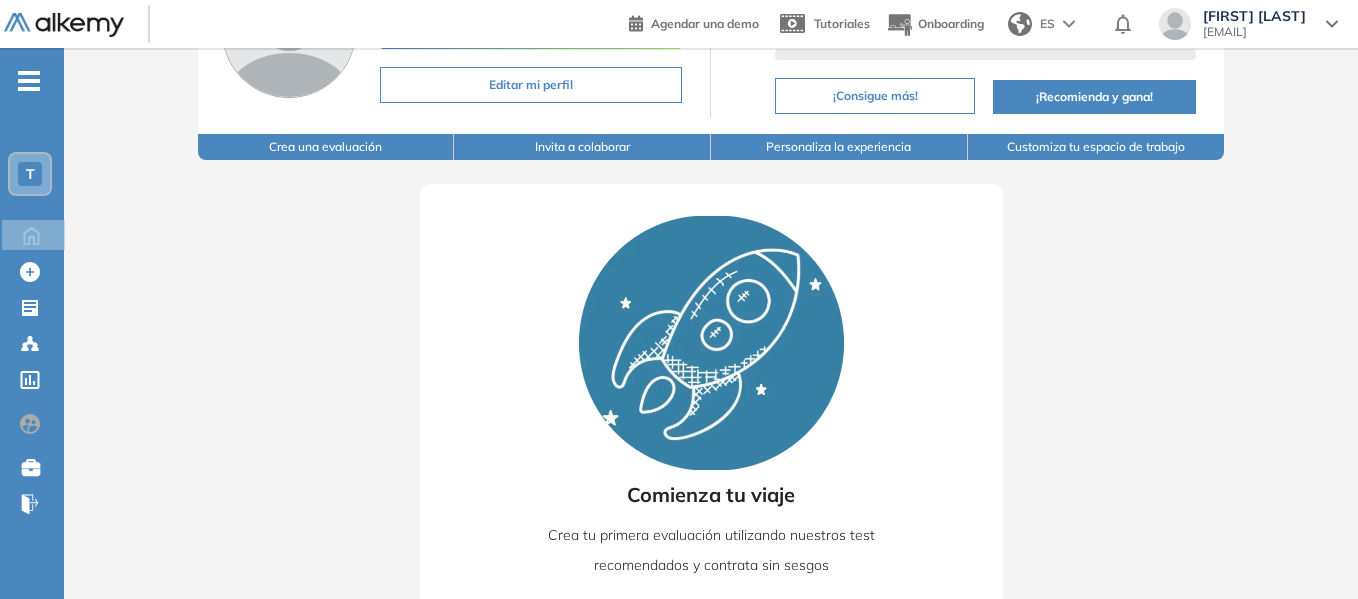 scroll, scrollTop: 0, scrollLeft: 0, axis: both 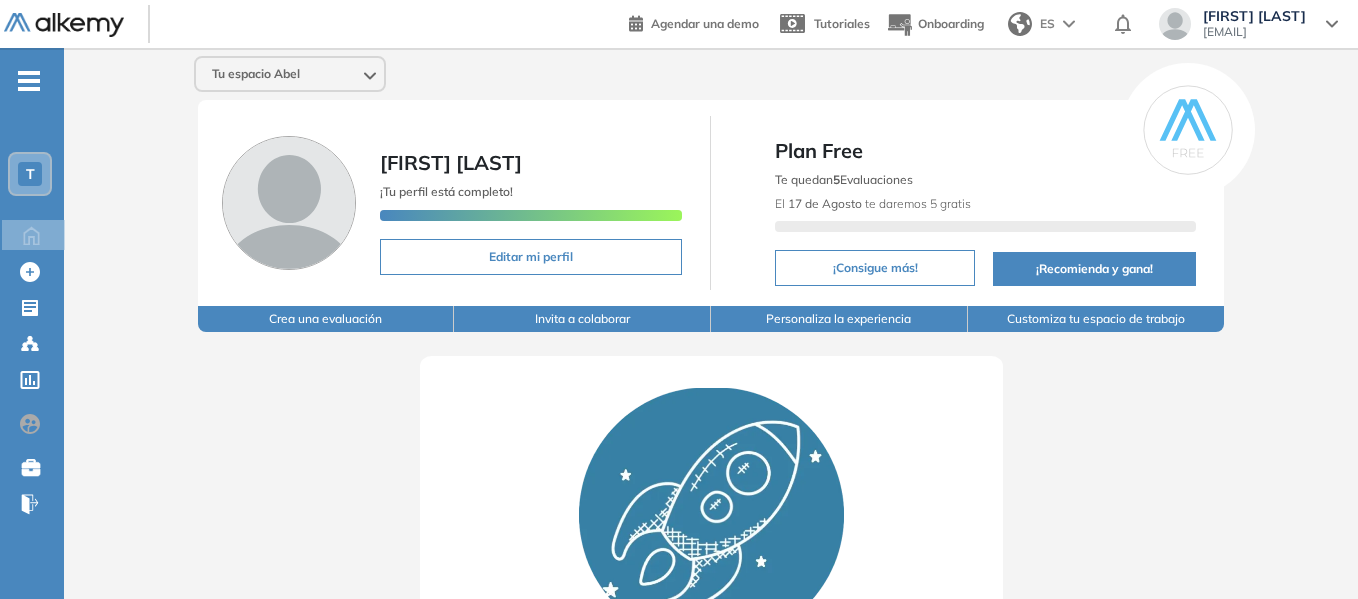 click on "T" at bounding box center (30, 174) 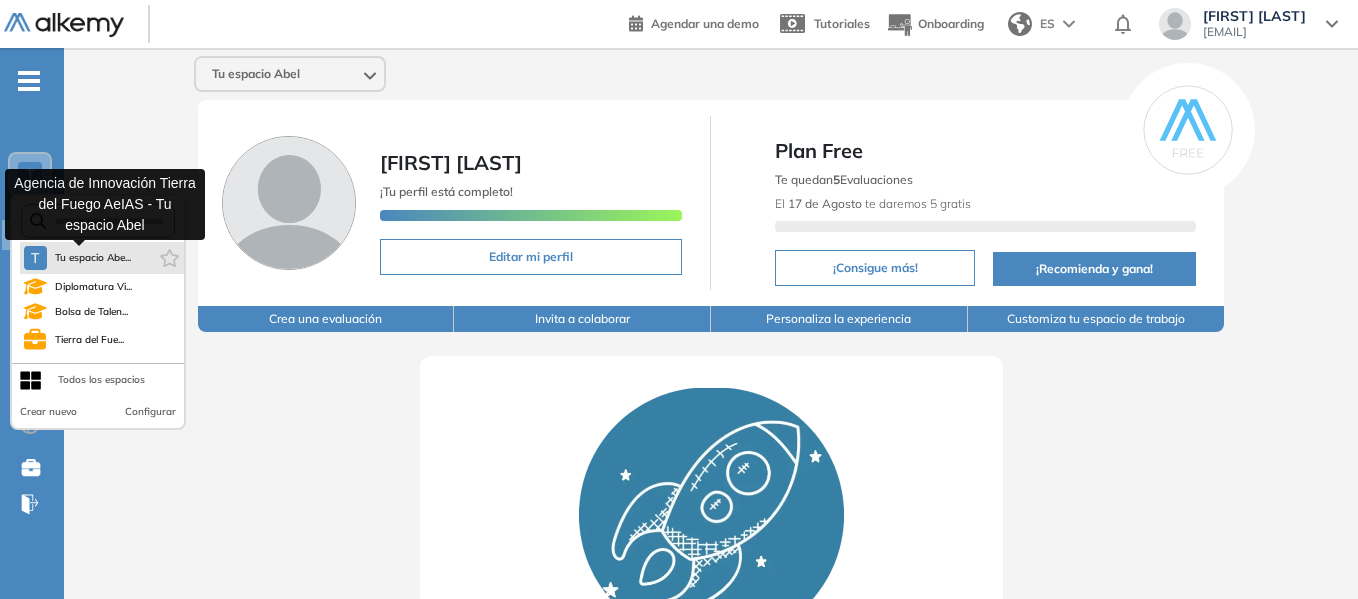 click on "T Tu espacio Abe..." at bounding box center (78, 258) 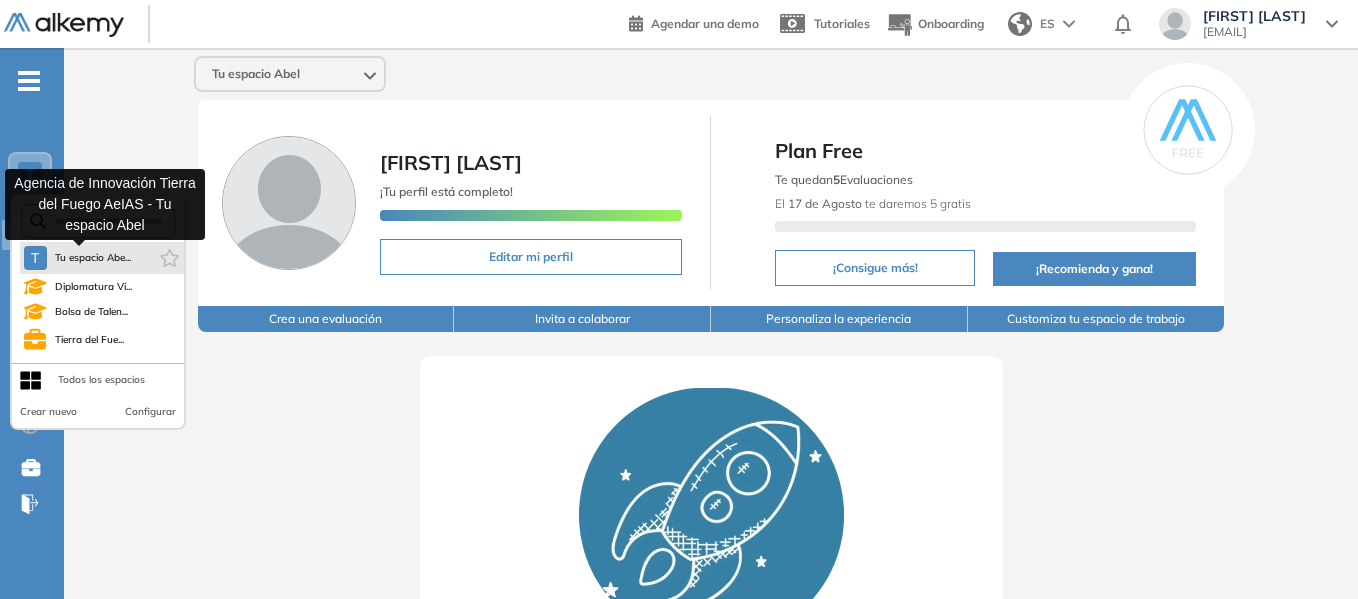 click on "Tu espacio Abe..." at bounding box center (93, 258) 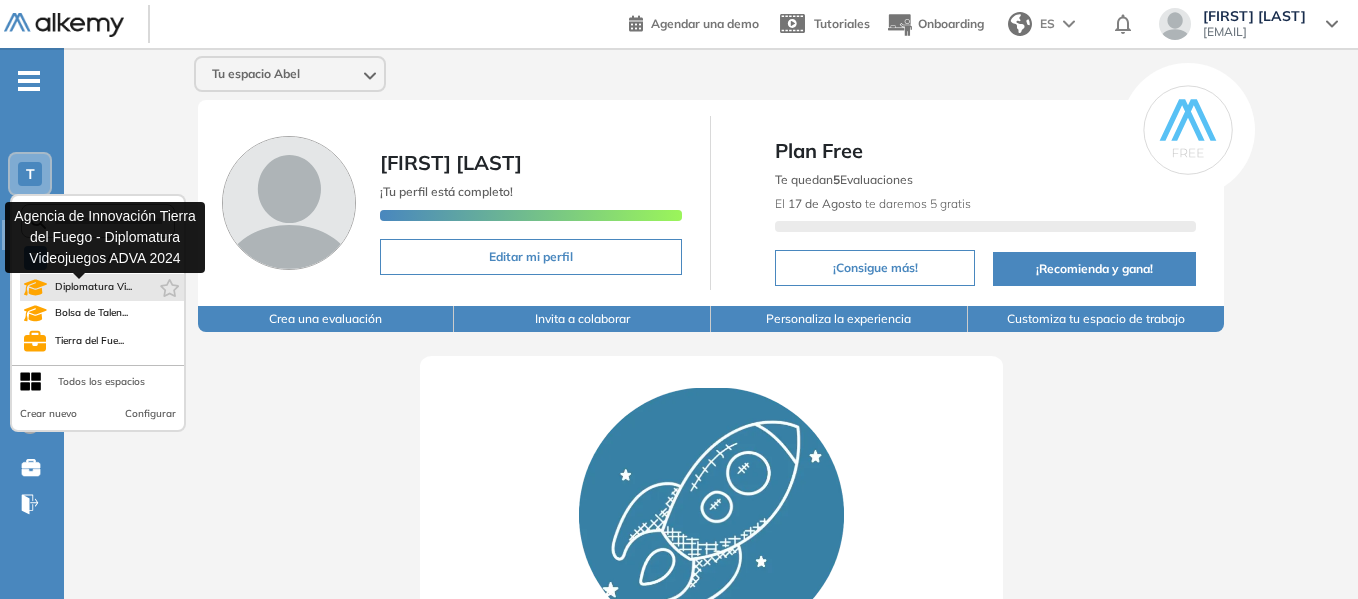 click 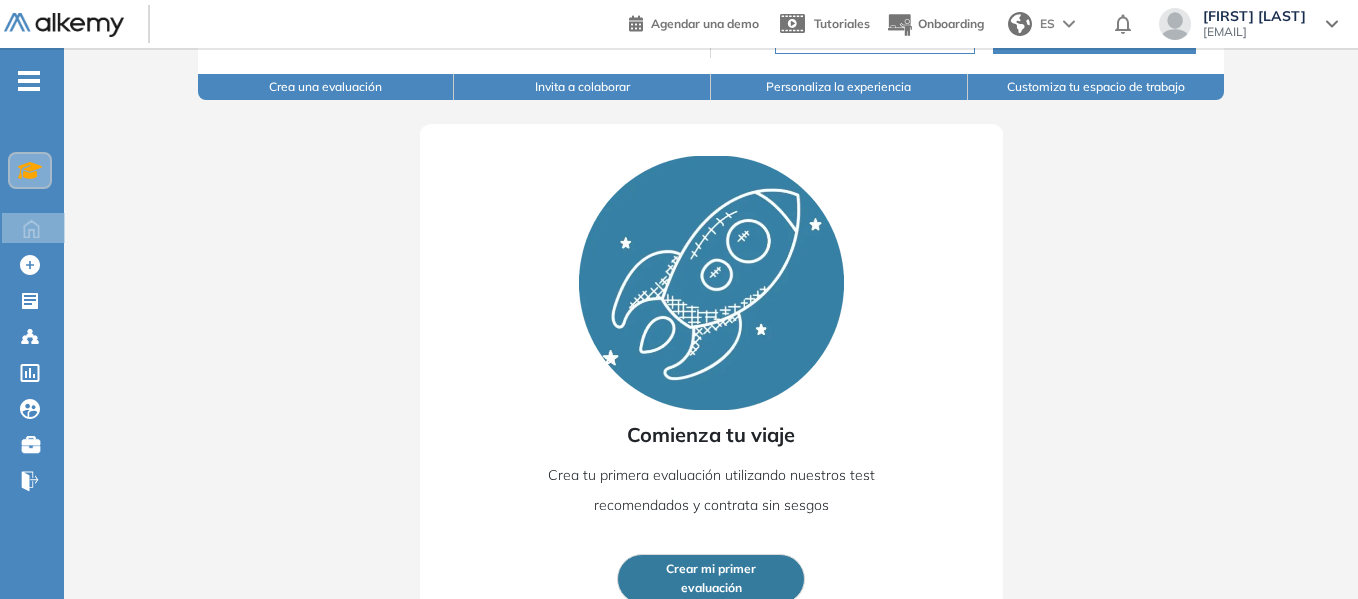 scroll, scrollTop: 243, scrollLeft: 0, axis: vertical 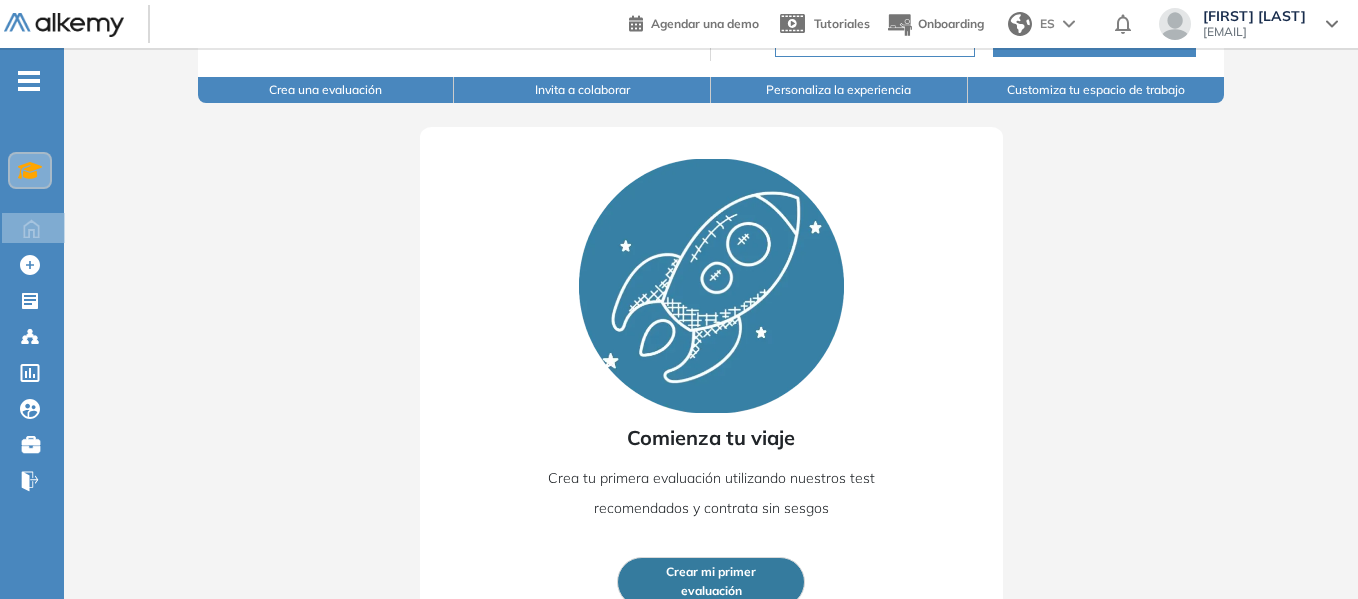click 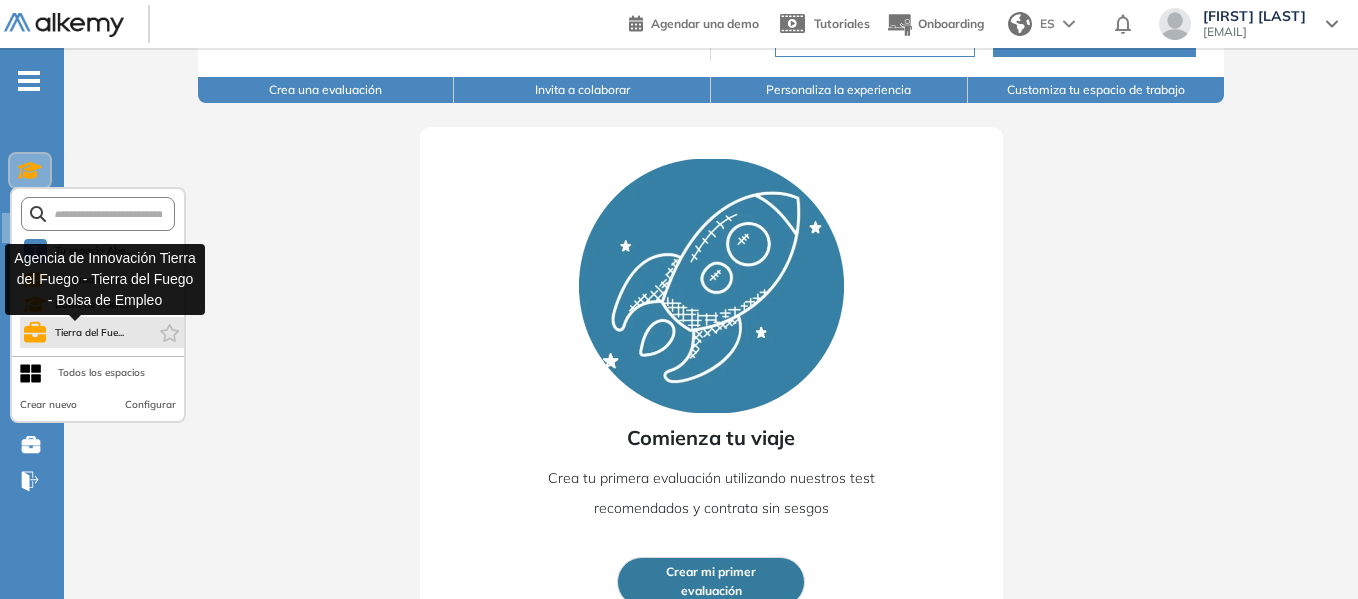 click on "Tierra del Fue..." at bounding box center [89, 333] 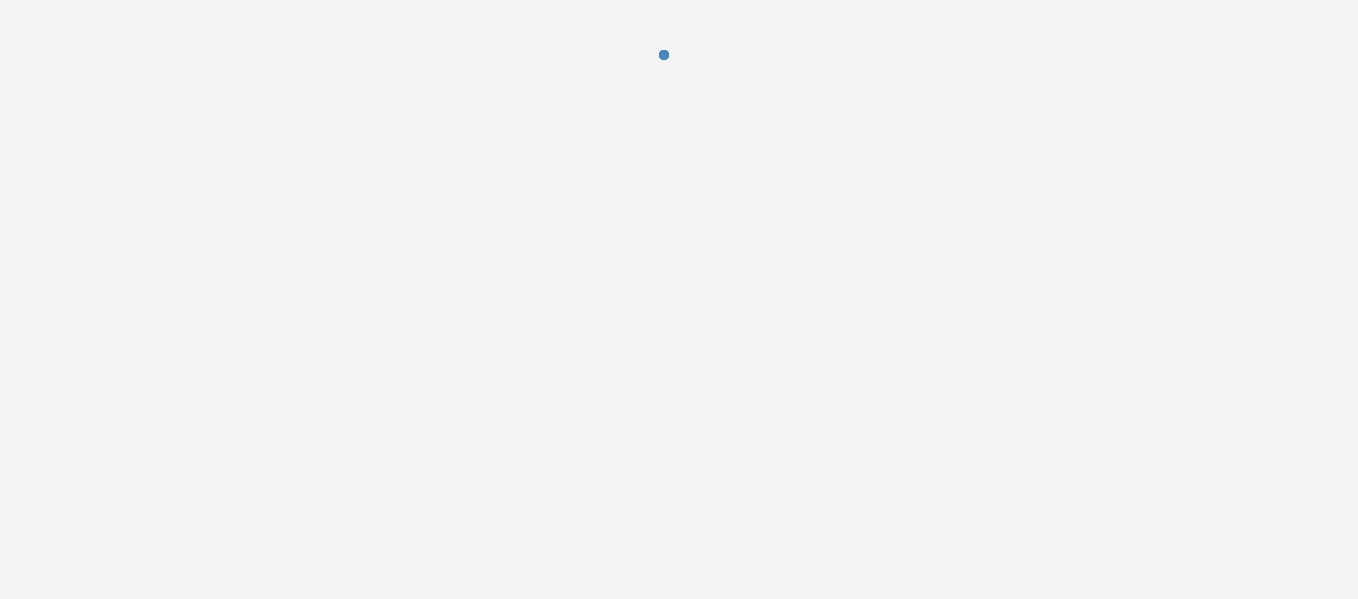 scroll, scrollTop: 0, scrollLeft: 0, axis: both 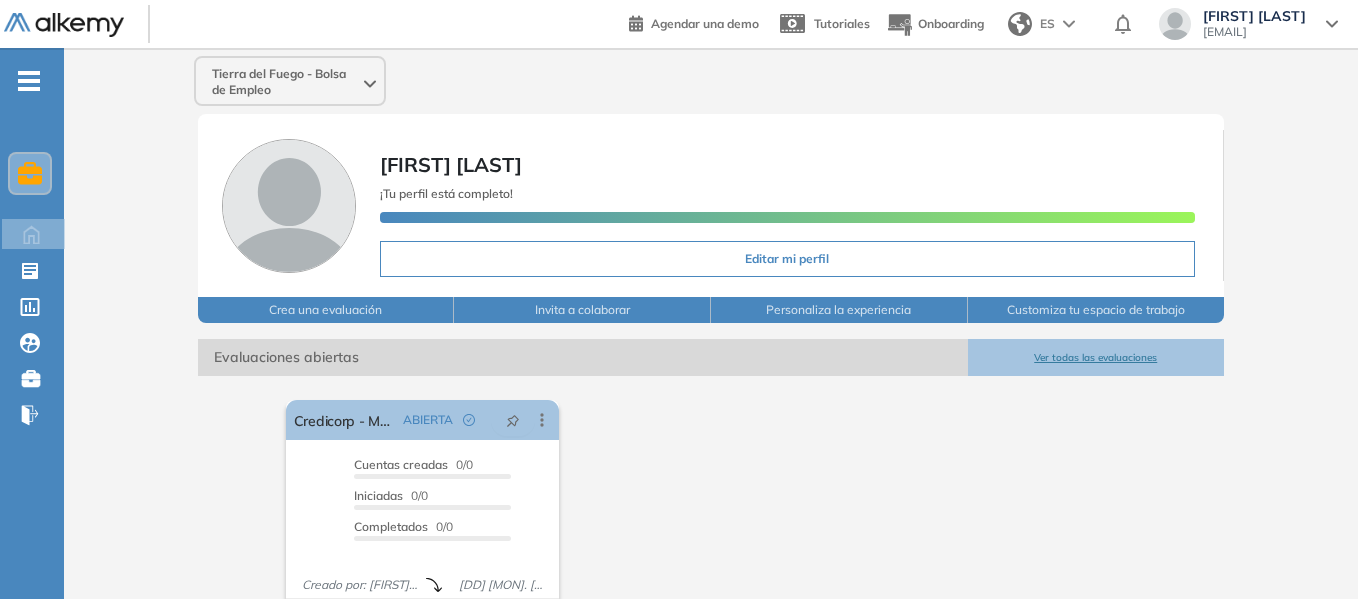 click on "Tierra del Fuego - Bolsa de Empleo [FIRST] [LAST] ¡Tu perfil está completo! Editar mi perfil Crea una evaluación Invita a colaborar Personaliza la experiencia Customiza tu espacio de trabajo Evaluaciones abiertas Ver todas las evaluaciones El proctoring será activado ¡Importante!: Los usuarios que ya realizaron la evaluación no tendrán registros del proctoring Cancelar operación Activar Credicorp - Marketing ABIERTA Editar Los siguientes tests ya no están disponibles o tienen una nueva versión Revisa en el catálogo otras opciones o su detalle. Entendido Duplicar Reabrir Eliminar Ver candidatos Ver estadísticas Desactivar Proctoring Finalizar evaluación Mover de workspace Created by potrace 1.16, written by Peter Selinger 2001-2019 Copiar ID Publico Cuentas creadas 0/0 Prefiltrados 0/0 Iniciadas 0/0 Completados 0/0 Invitaciones enviadas 0 Invitados Evaluación completada 0 veces Fecha límite Sin fecha límite Creado por:  [FIRST] [LAST] [DD] [MON]. [YYYY] Ver tests Copiar link" at bounding box center [711, 357] 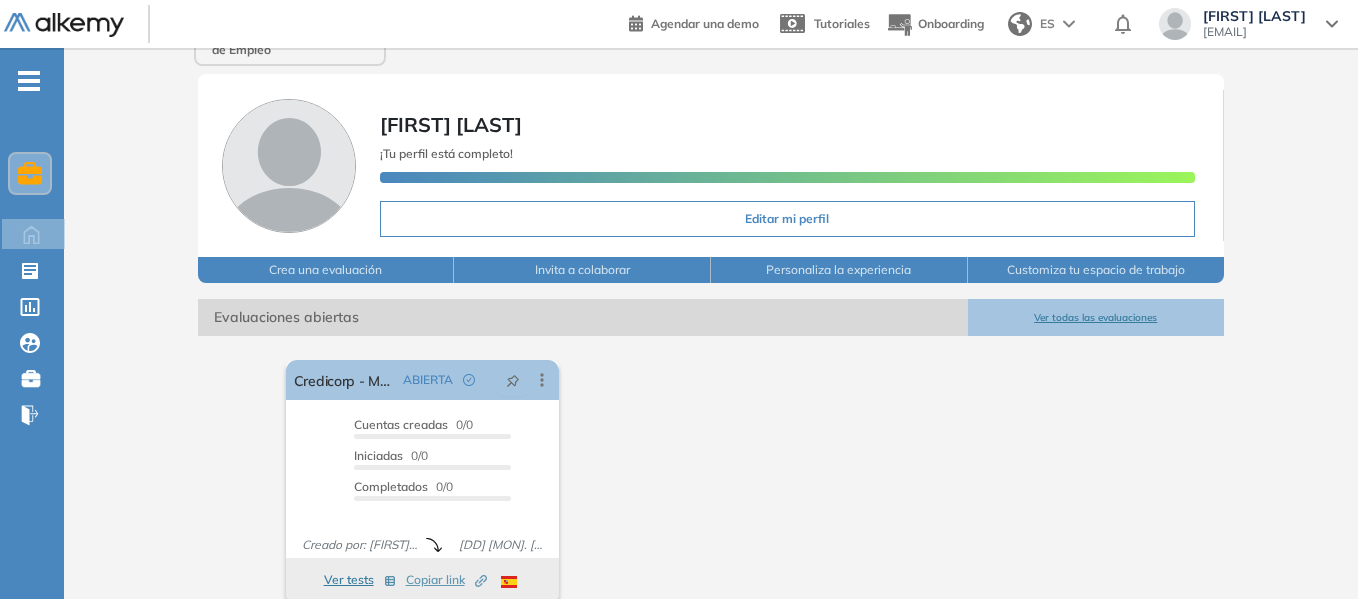 scroll, scrollTop: 67, scrollLeft: 0, axis: vertical 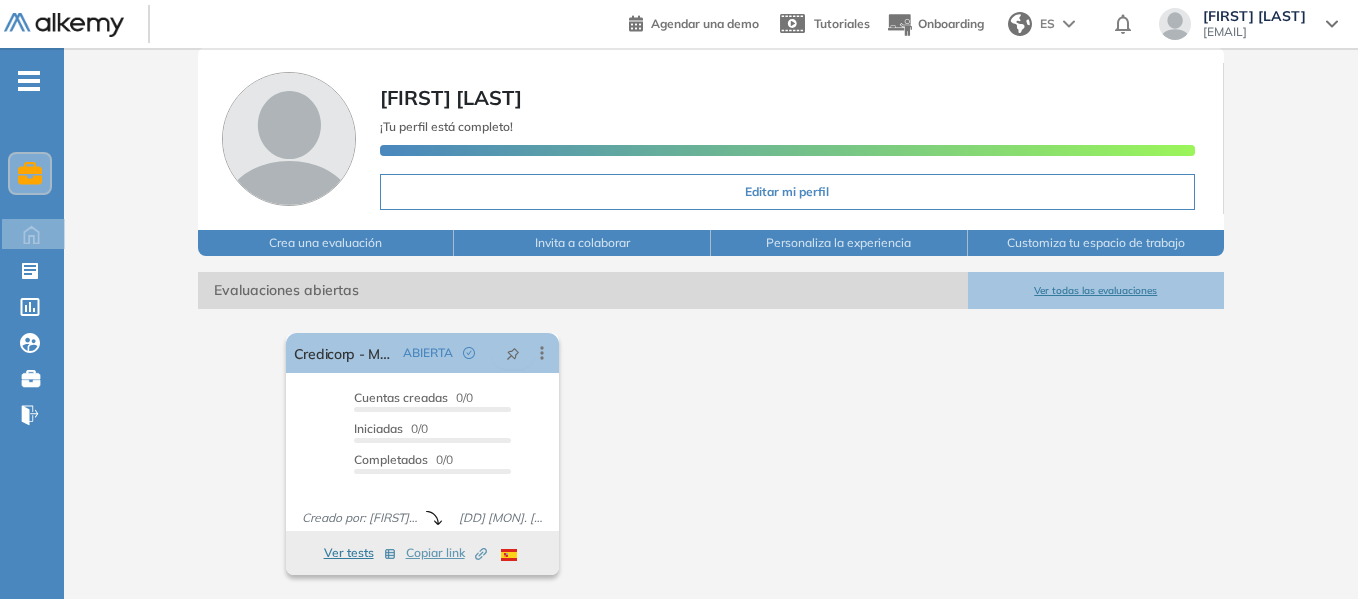 click at bounding box center [30, 173] 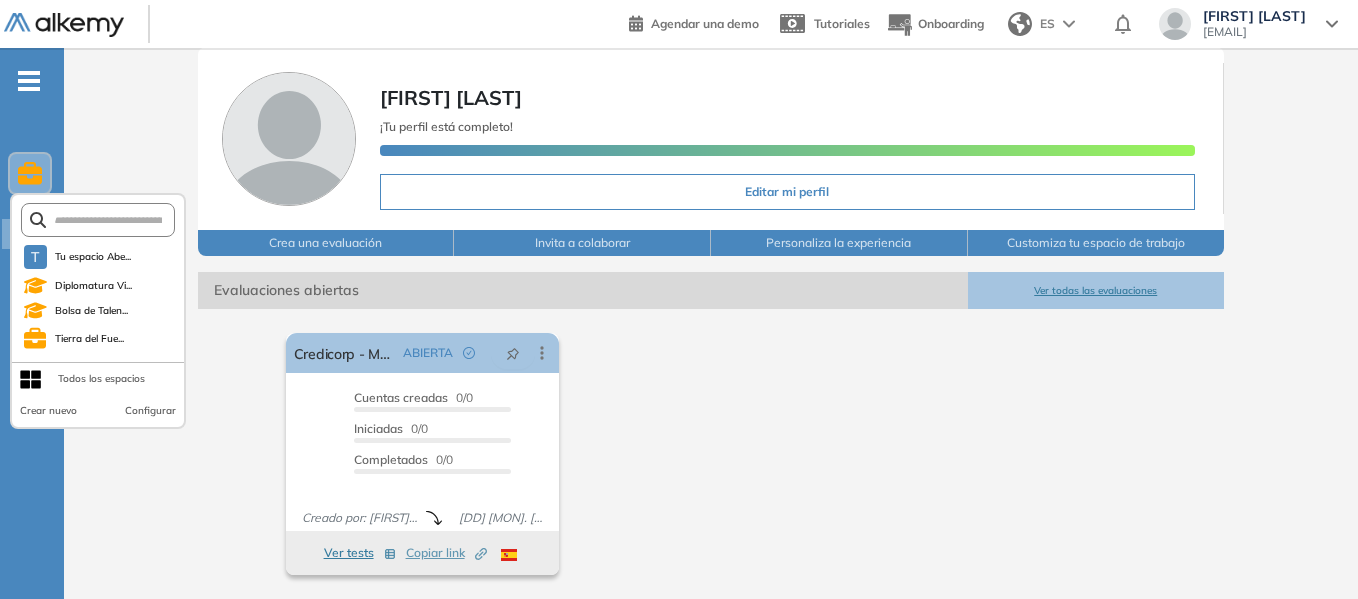 click on "Bolsa de Talen..." at bounding box center [102, 310] 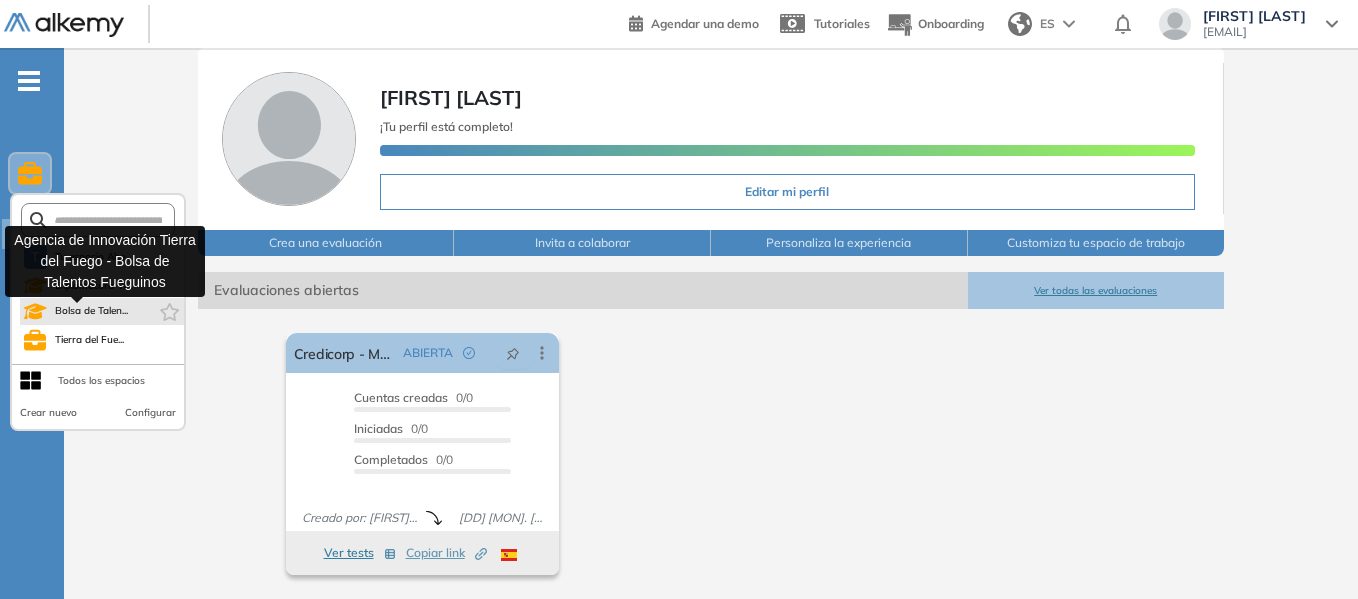 click on "Bolsa de Talen..." at bounding box center [92, 311] 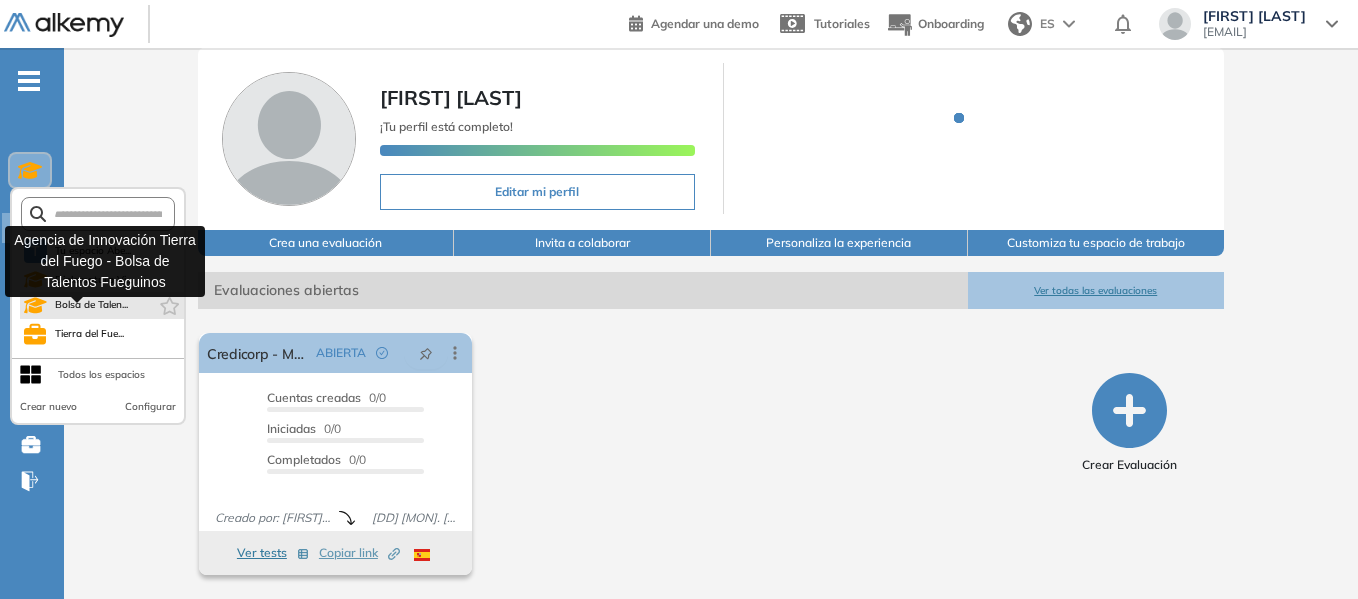scroll, scrollTop: 0, scrollLeft: 0, axis: both 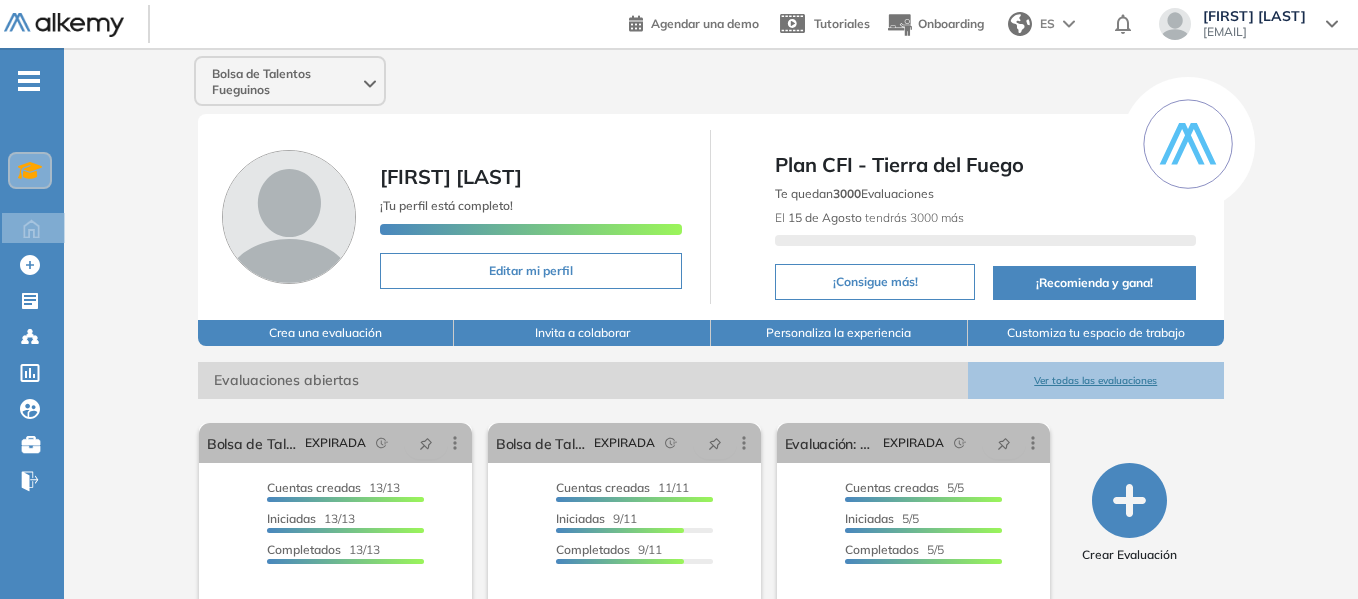 click on "Bolsa de Talentos Fueguinos [FIRST] [LAST] ¡Tu perfil está completo! Editar mi perfil Plan CFI - Tierra del Fuego Te quedan  3000  Evaluaciones El   [DD]   de   [MONTH]   tendrás 3000 más ¡Consigue más! ¡Recomienda y gana! Crea una evaluación Invita a colaborar Personaliza la experiencia Customiza tu espacio de trabajo Evaluaciones abiertas Ver todas las evaluaciones El proctoring será activado ¡Importante!: Los usuarios que ya realizaron la evaluación no tendrán registros del proctoring Cancelar operación Activar Bolsa de Talento 2025: Python/Django  EXPIRADA Editar Los siguientes tests ya no están disponibles o tienen una nueva versión Revisa en el catálogo otras opciones o su detalle. Entendido Duplicar Reabrir Eliminar Ver candidatos Ver estadísticas Desactivar Proctoring Cerrar evaluación Mover de workspace Created by potrace 1.16, written by Peter Selinger 2001-2019 Copiar ID Publico Cuentas creadas 13/13 Prefiltrados 0/13 Iniciadas 13/13 Completados 13/13 Invitaciones enviadas 13 veces" at bounding box center [711, 494] 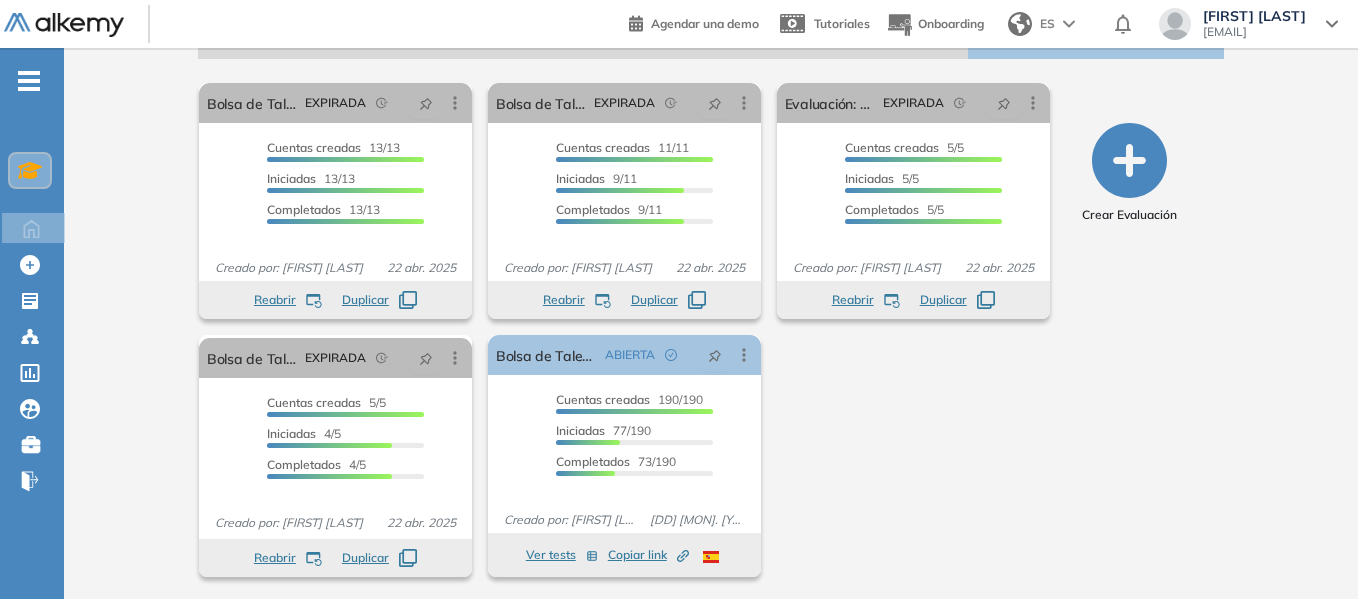 scroll, scrollTop: 342, scrollLeft: 0, axis: vertical 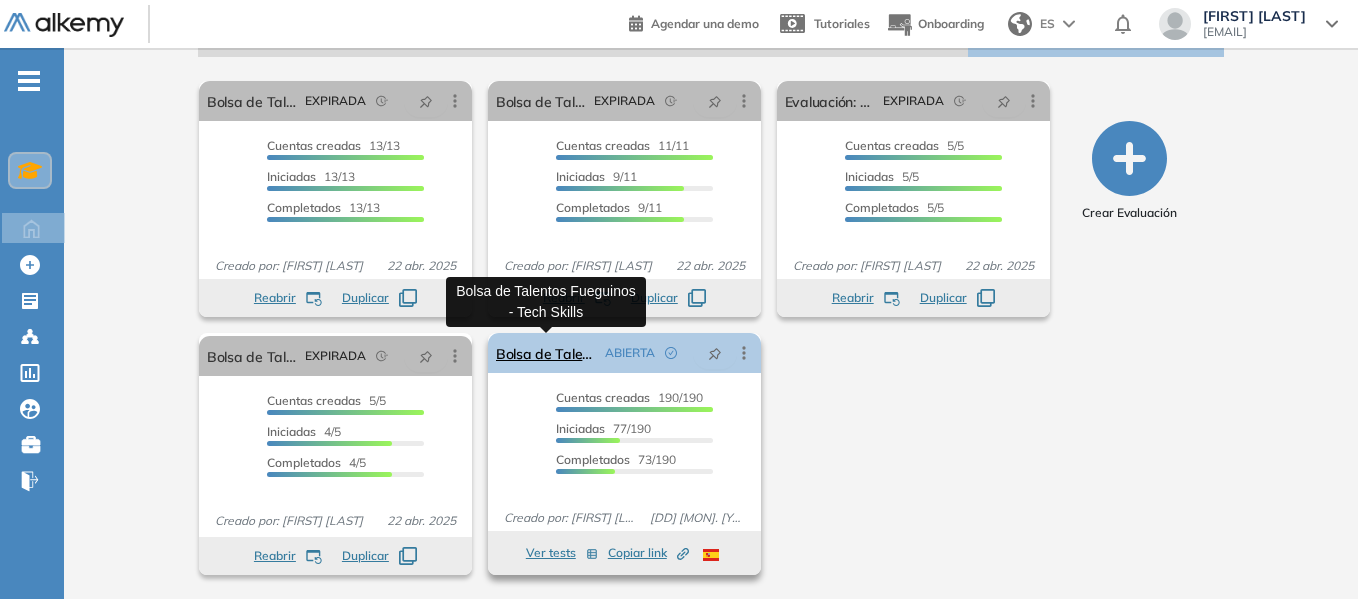 click on "Bolsa de Talentos Fueguinos - Tech Skills" at bounding box center (546, 353) 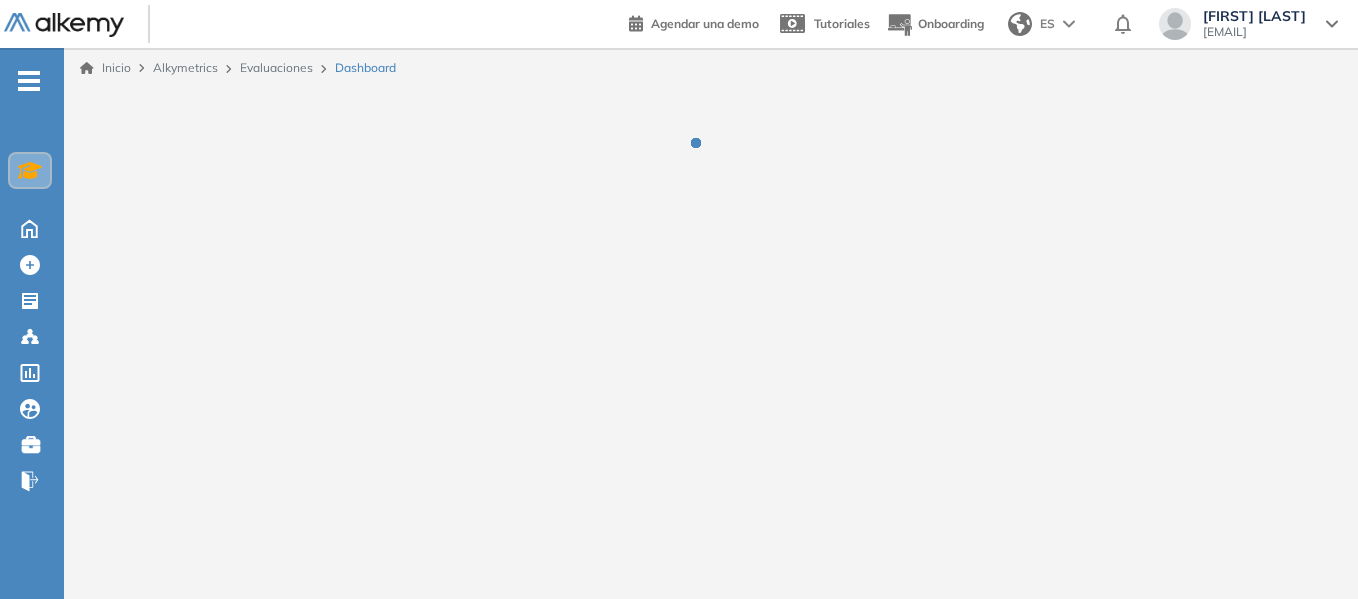 scroll, scrollTop: 0, scrollLeft: 0, axis: both 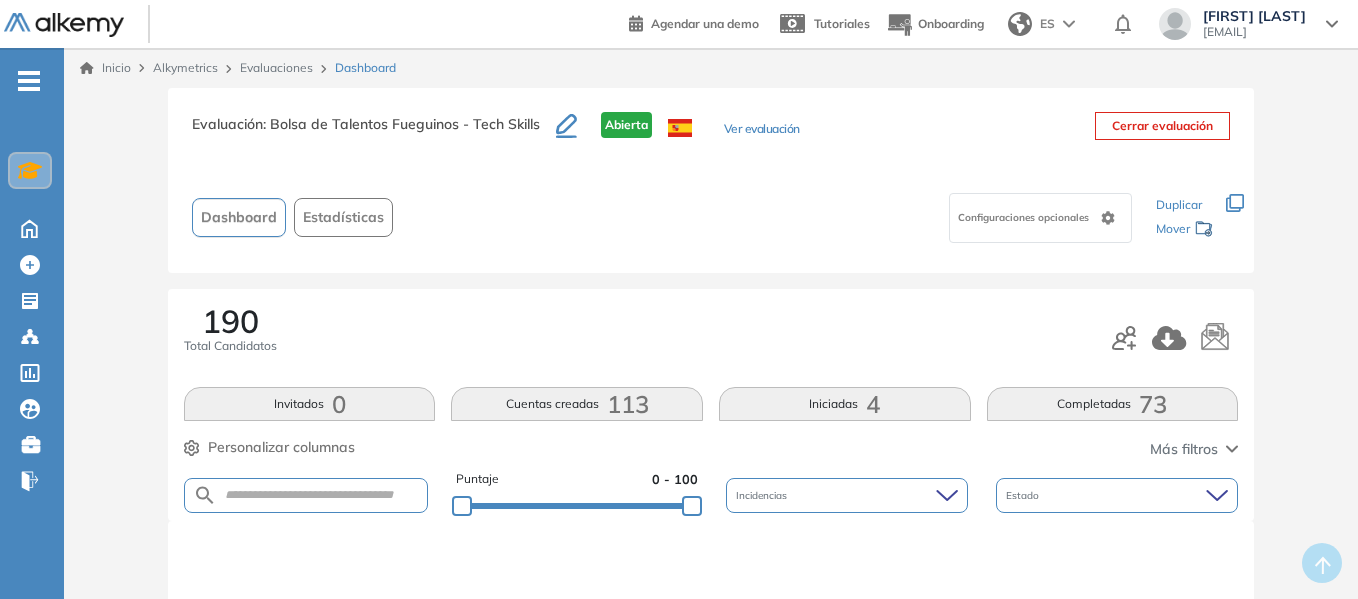 click on "Configuraciones opcionales" at bounding box center (770, 217) 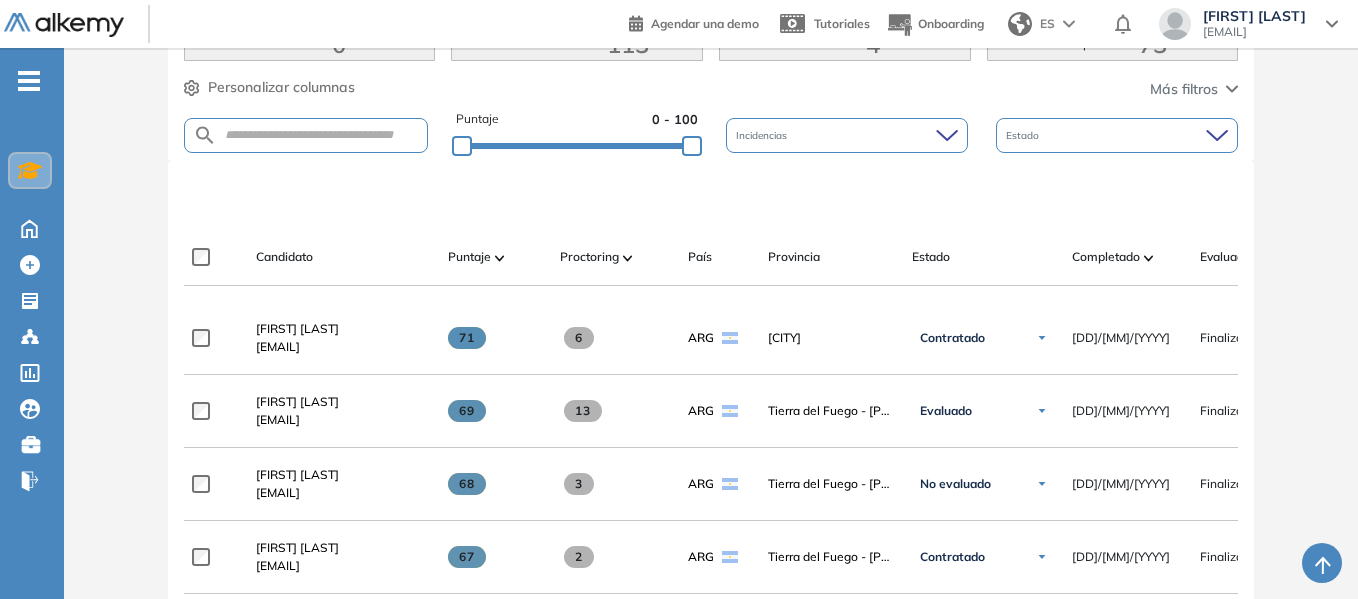 scroll, scrollTop: 400, scrollLeft: 0, axis: vertical 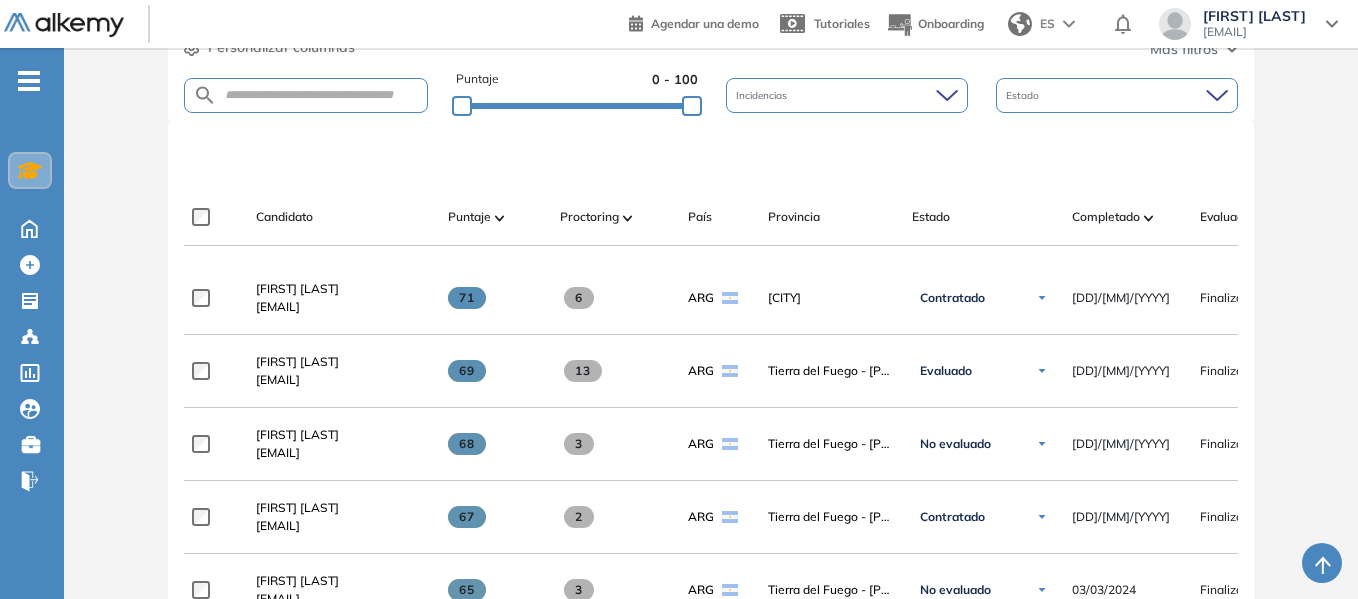 click 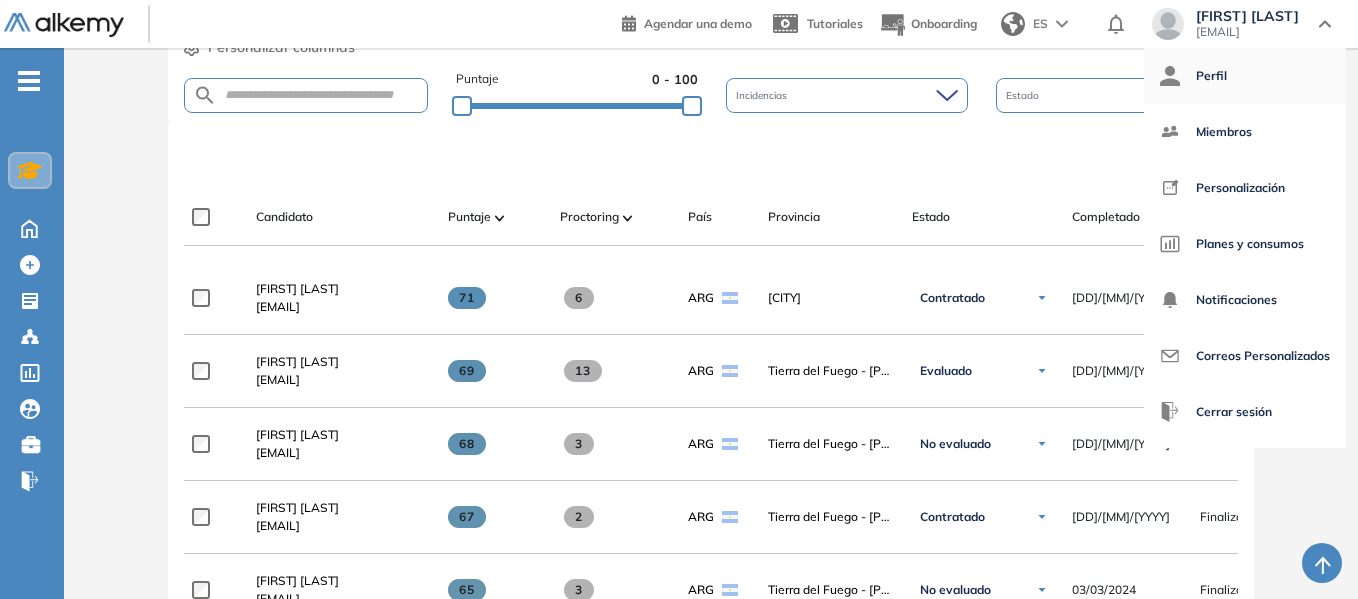 click on "Perfil" at bounding box center (1211, 76) 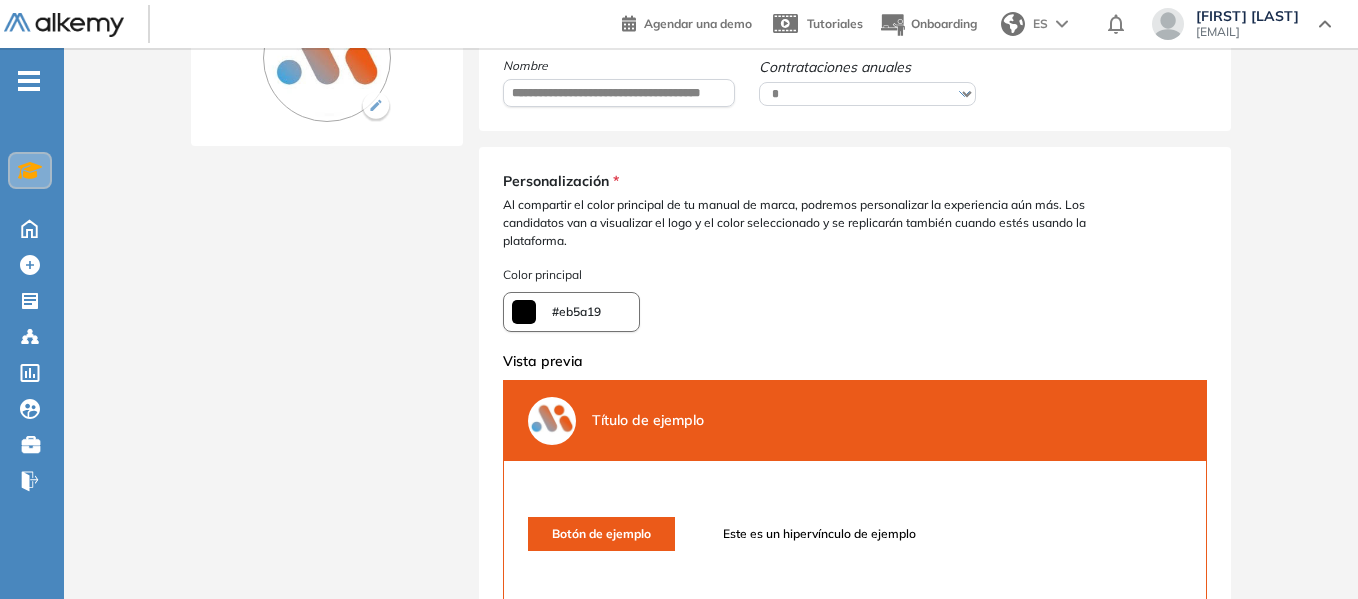 click on "Foto de perfil Logo de la empresa *" at bounding box center [327, 180] 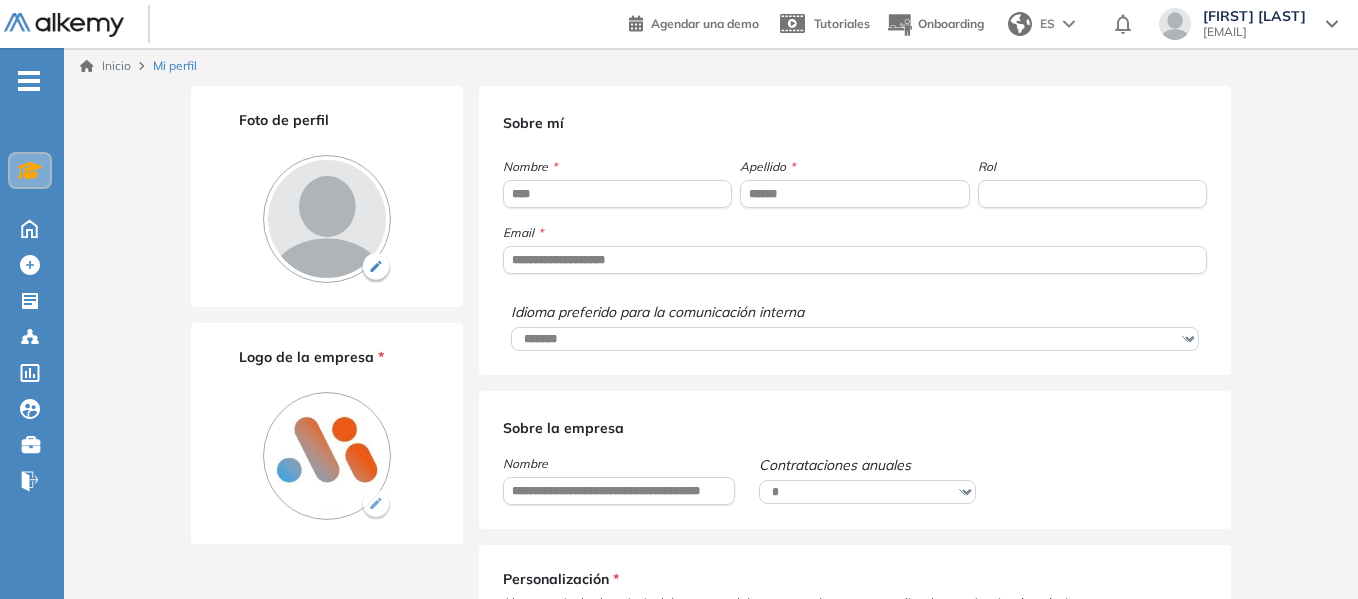 scroll, scrollTop: 0, scrollLeft: 0, axis: both 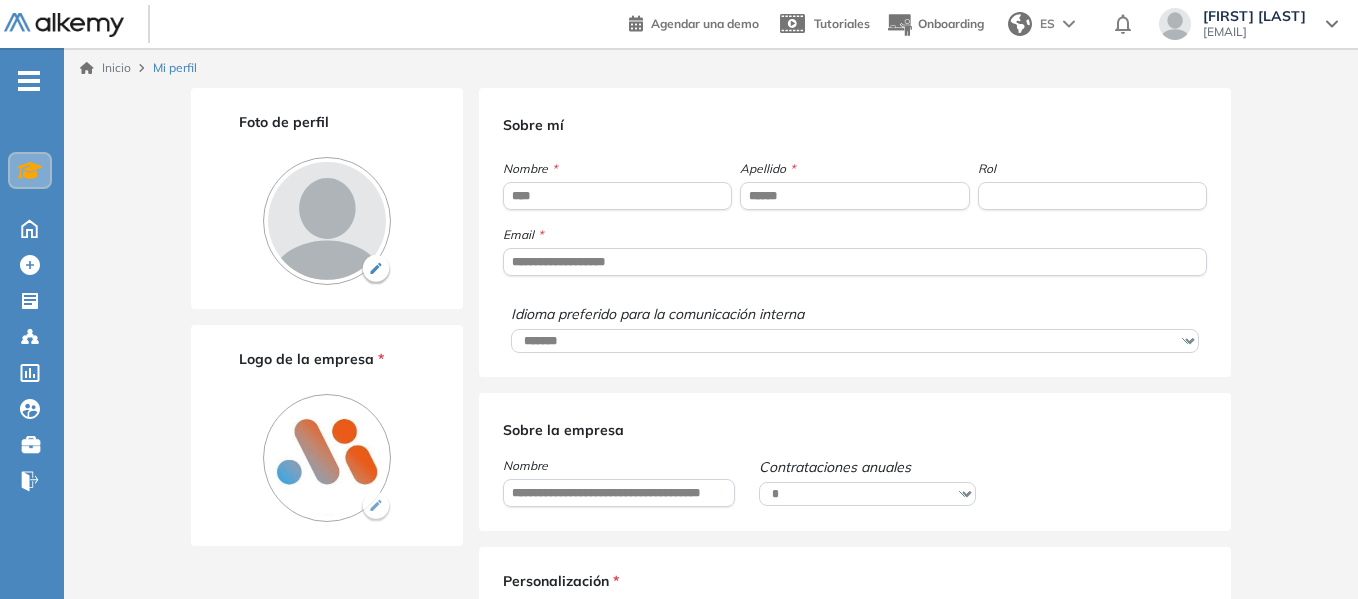 click on "[FIRST] [LAST] [EMAIL]" at bounding box center (1248, 24) 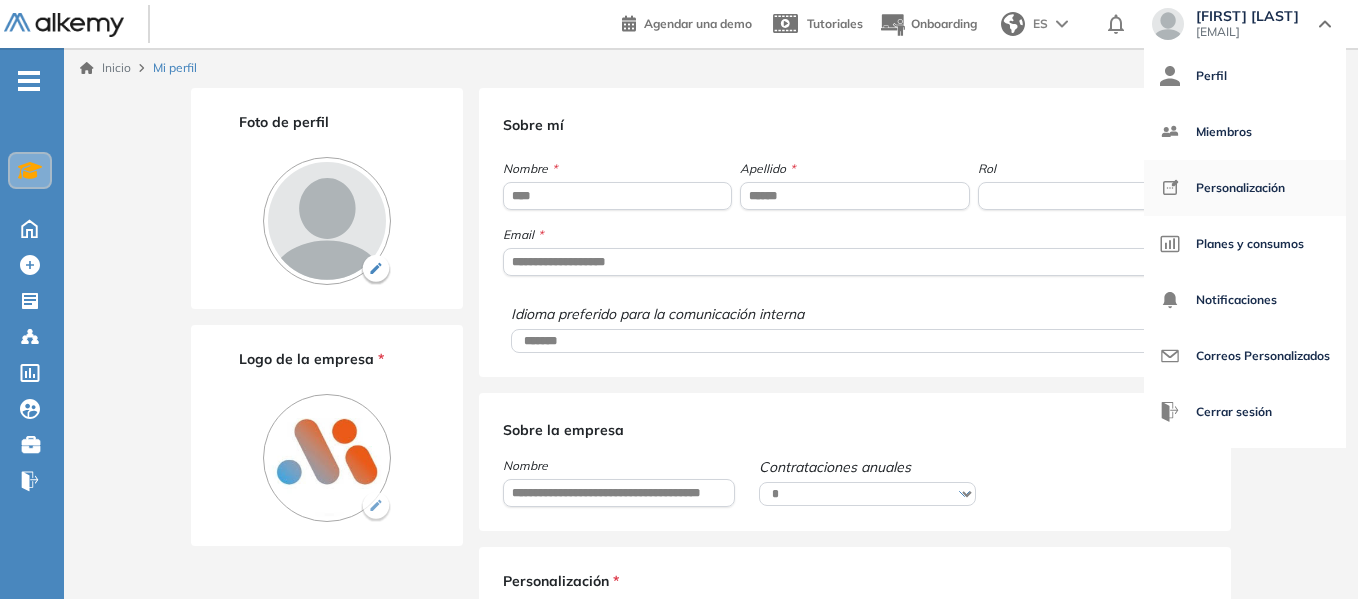click on "Personalización" at bounding box center (1240, 188) 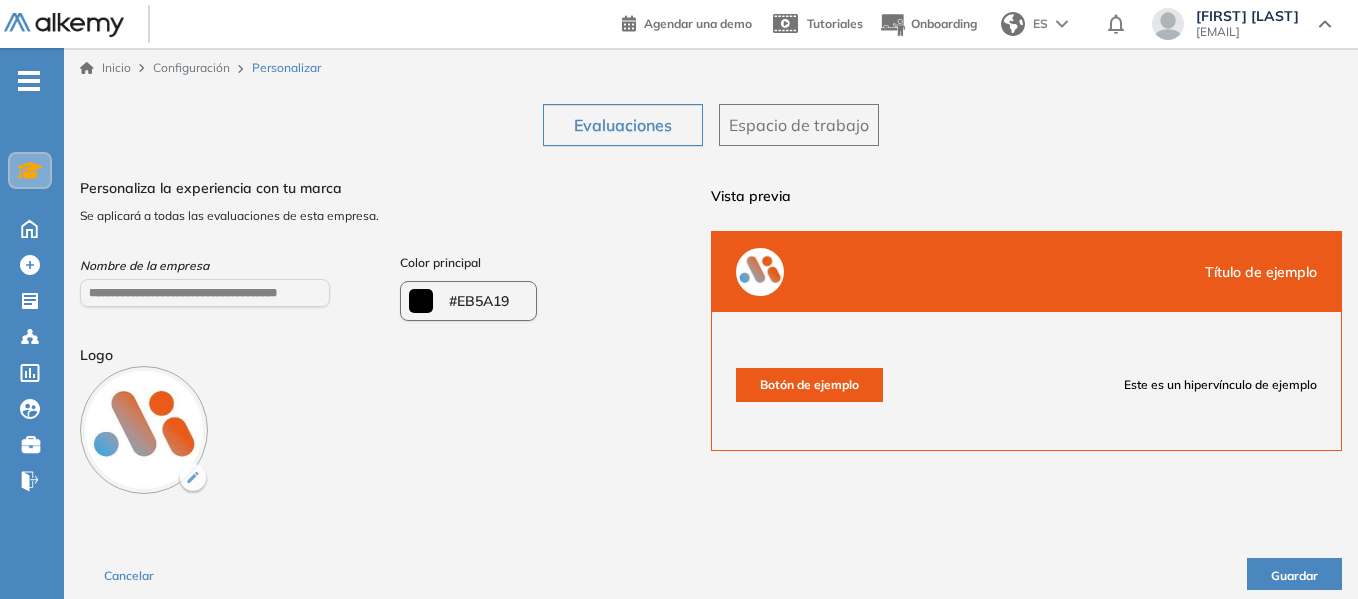 click on "**********" at bounding box center (395, 332) 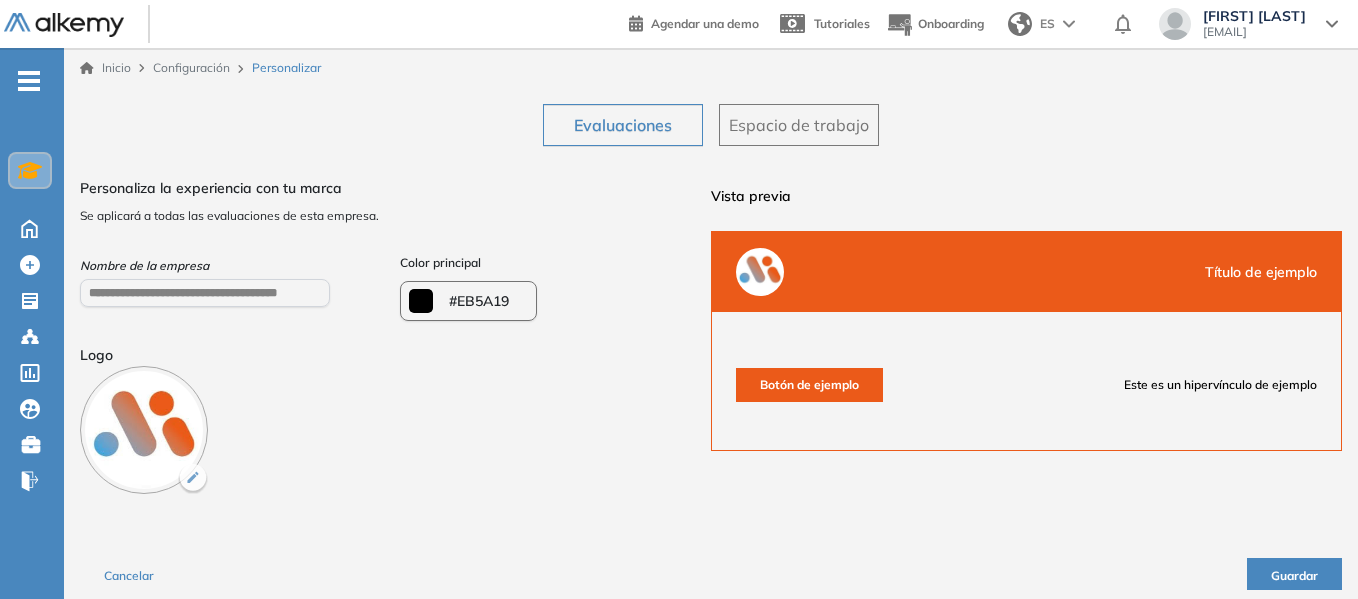 click 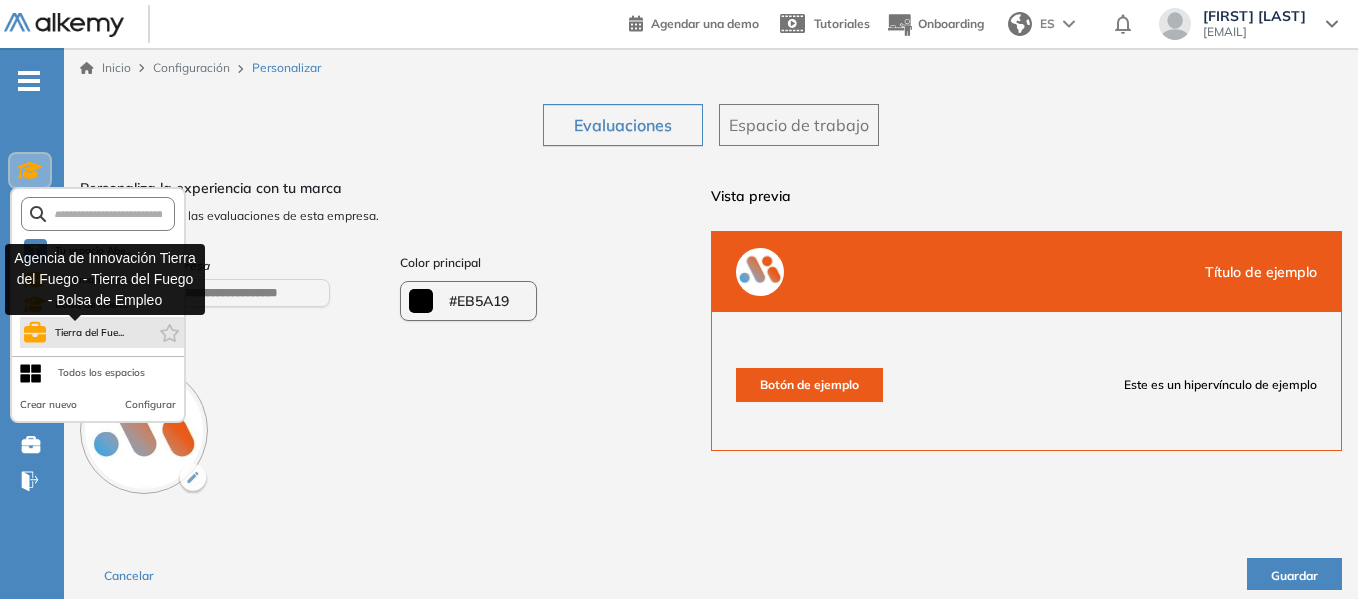 click on "Tierra del Fue..." at bounding box center (89, 333) 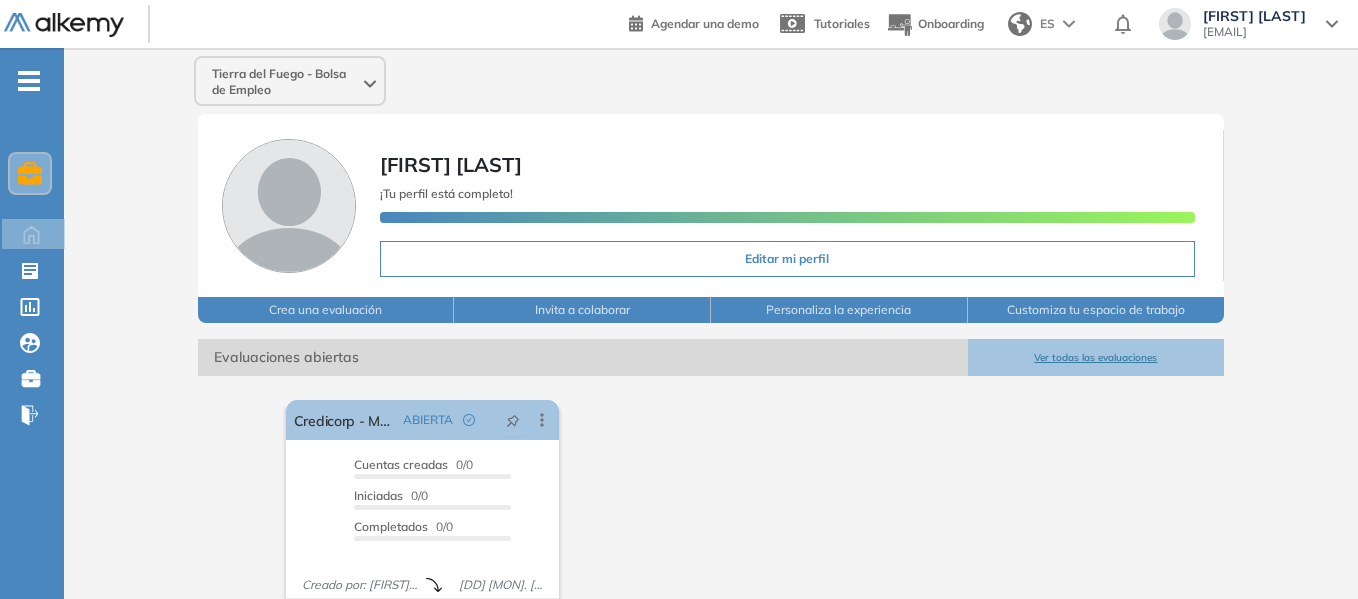 click at bounding box center (30, 173) 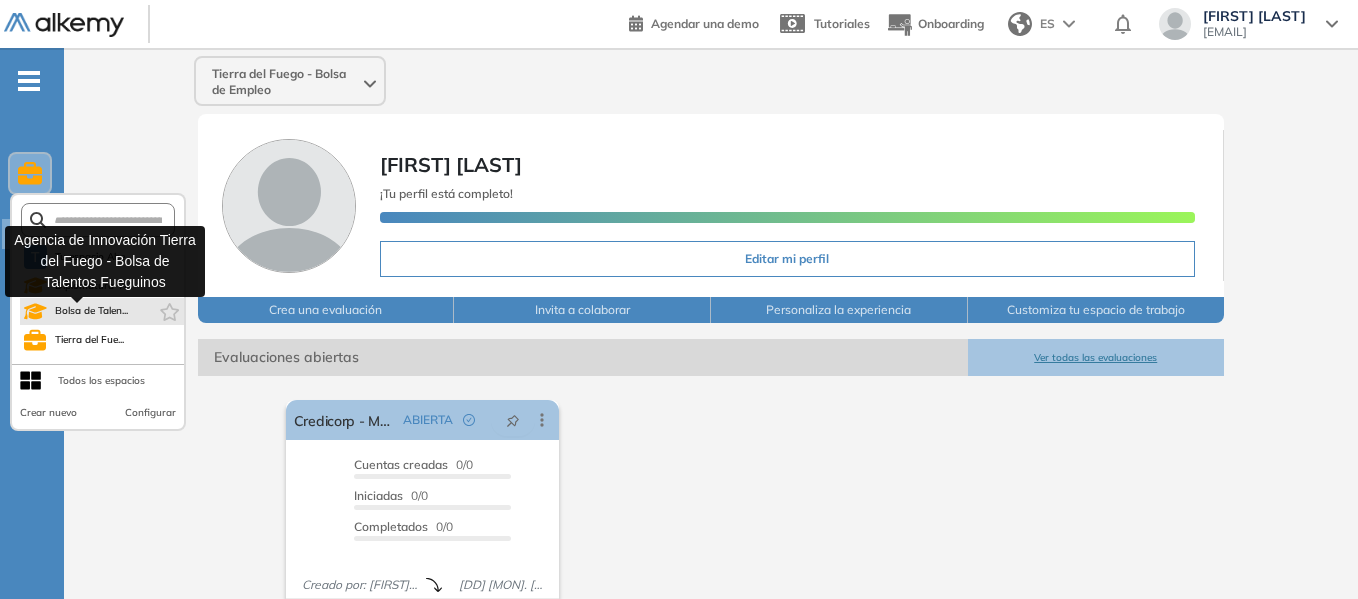 click on "Bolsa de Talen..." at bounding box center (92, 311) 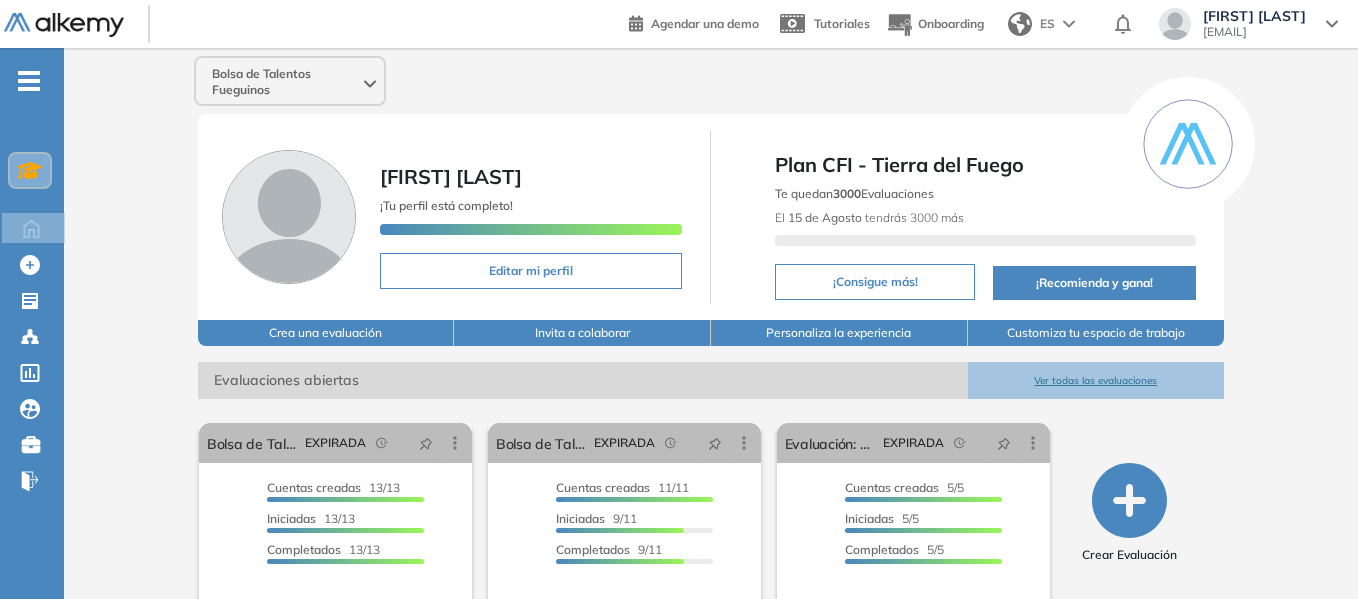 click on "Bolsa de Talentos Fueguinos [FIRST] [LAST] ¡Tu perfil está completo! Editar mi perfil Plan CFI - Tierra del Fuego Te quedan  3000  Evaluaciones El   [DD]   de   [MONTH]   tendrás 3000 más ¡Consigue más! ¡Recomienda y gana! Crea una evaluación Invita a colaborar Personaliza la experiencia Customiza tu espacio de trabajo Evaluaciones abiertas Ver todas las evaluaciones El proctoring será activado ¡Importante!: Los usuarios que ya realizaron la evaluación no tendrán registros del proctoring Cancelar operación Activar Bolsa de Talento 2025: Python/Django  EXPIRADA Editar Los siguientes tests ya no están disponibles o tienen una nueva versión Revisa en el catálogo otras opciones o su detalle. Entendido Duplicar Reabrir Eliminar Ver candidatos Ver estadísticas Desactivar Proctoring Cerrar evaluación Mover de workspace Created by potrace 1.16, written by Peter Selinger 2001-2019 Copiar ID Publico Cuentas creadas 13/13 Prefiltrados 0/13 Iniciadas 13/13 Completados 13/13 Invitaciones enviadas 13 veces" at bounding box center (711, 494) 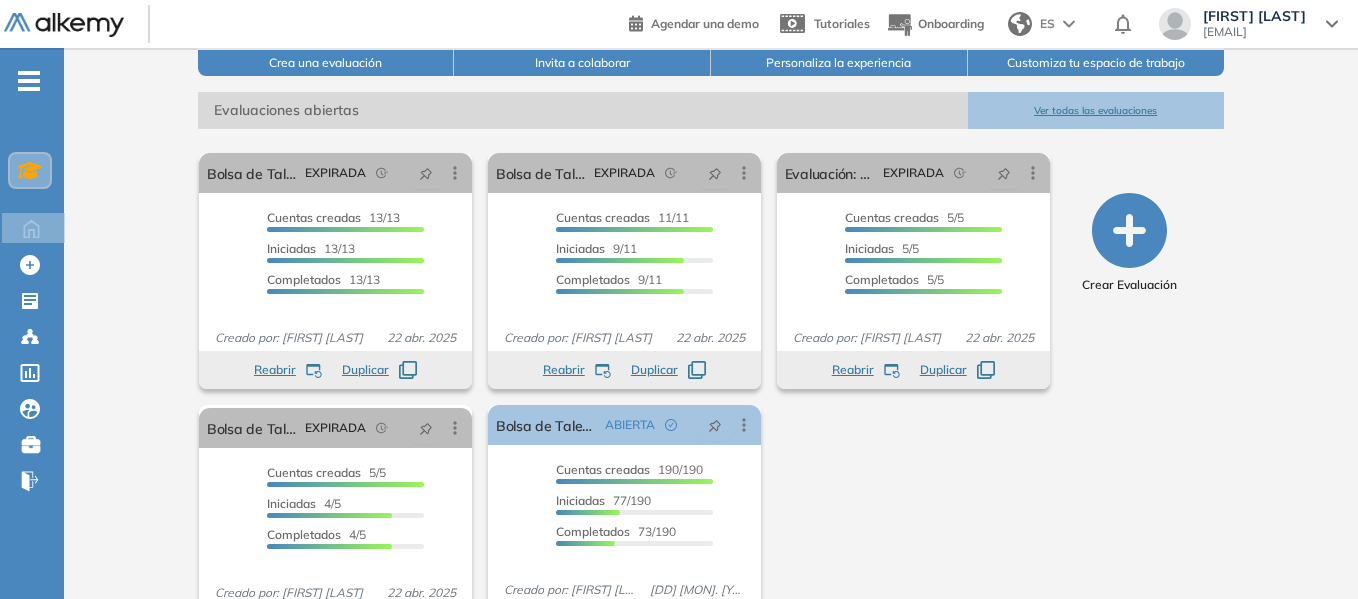 scroll, scrollTop: 342, scrollLeft: 0, axis: vertical 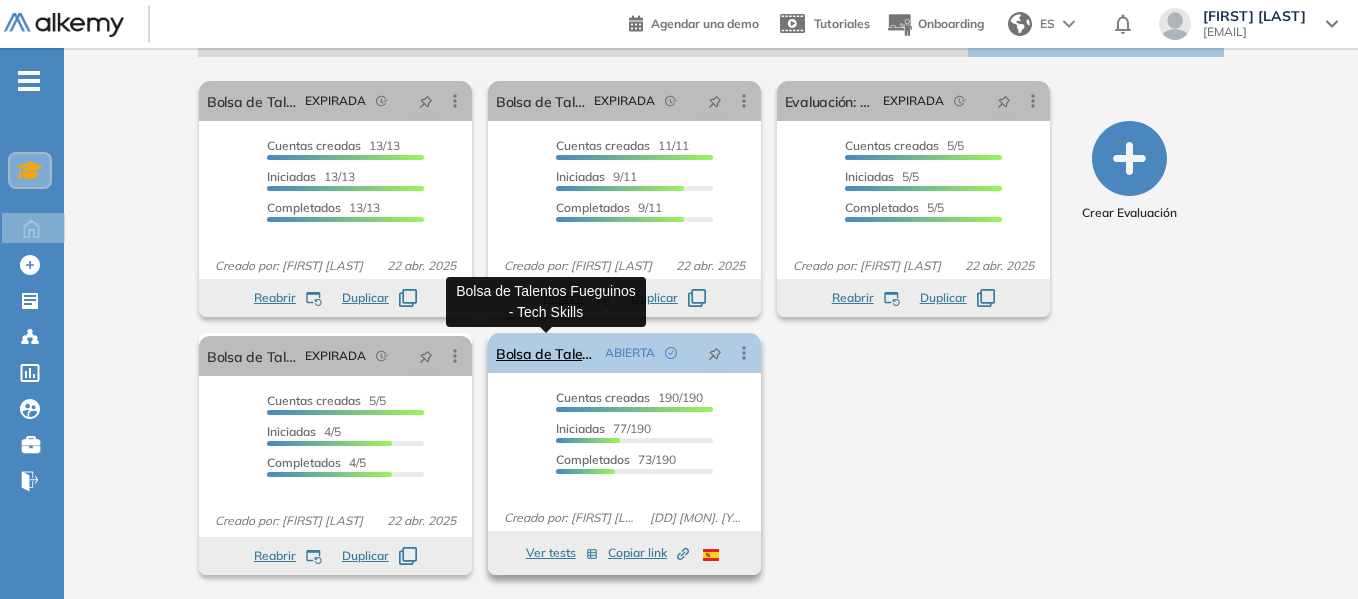 click on "Bolsa de Talentos Fueguinos - Tech Skills" at bounding box center (546, 353) 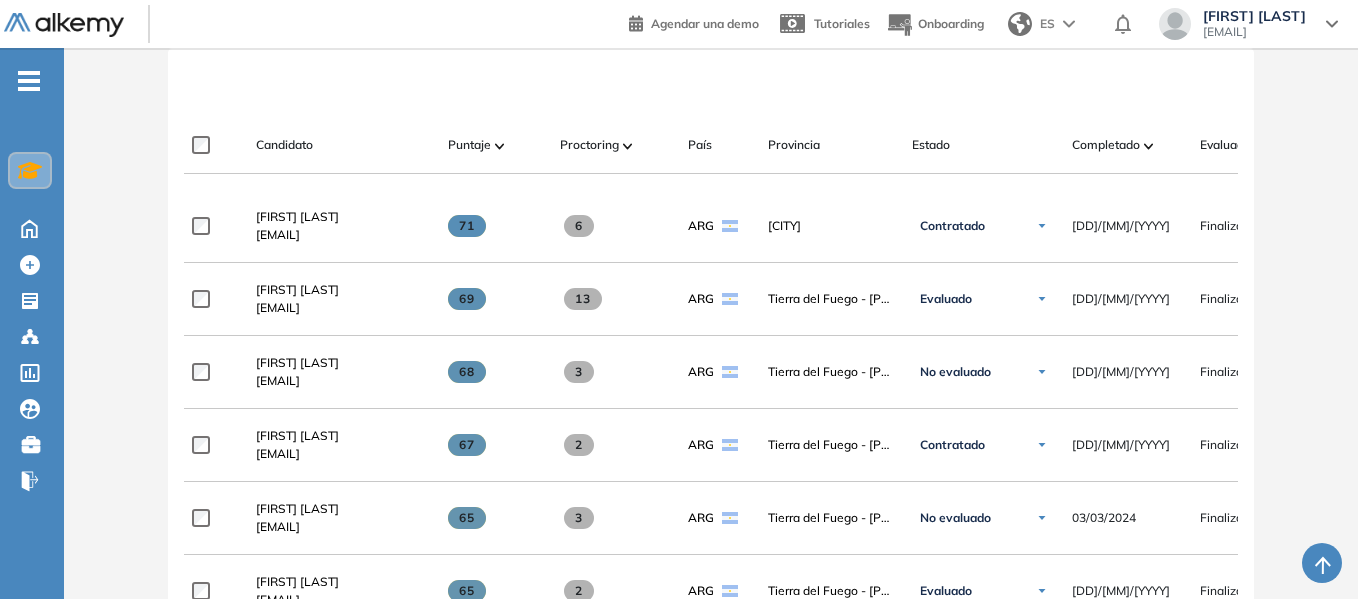 scroll, scrollTop: 520, scrollLeft: 0, axis: vertical 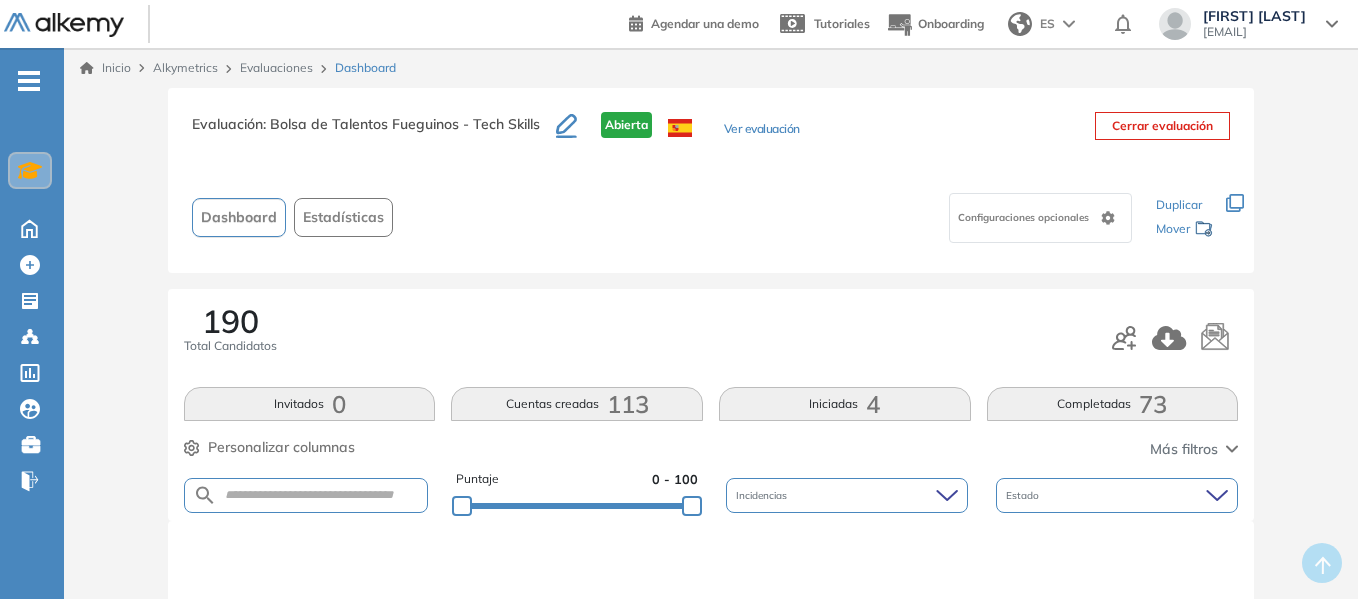 click 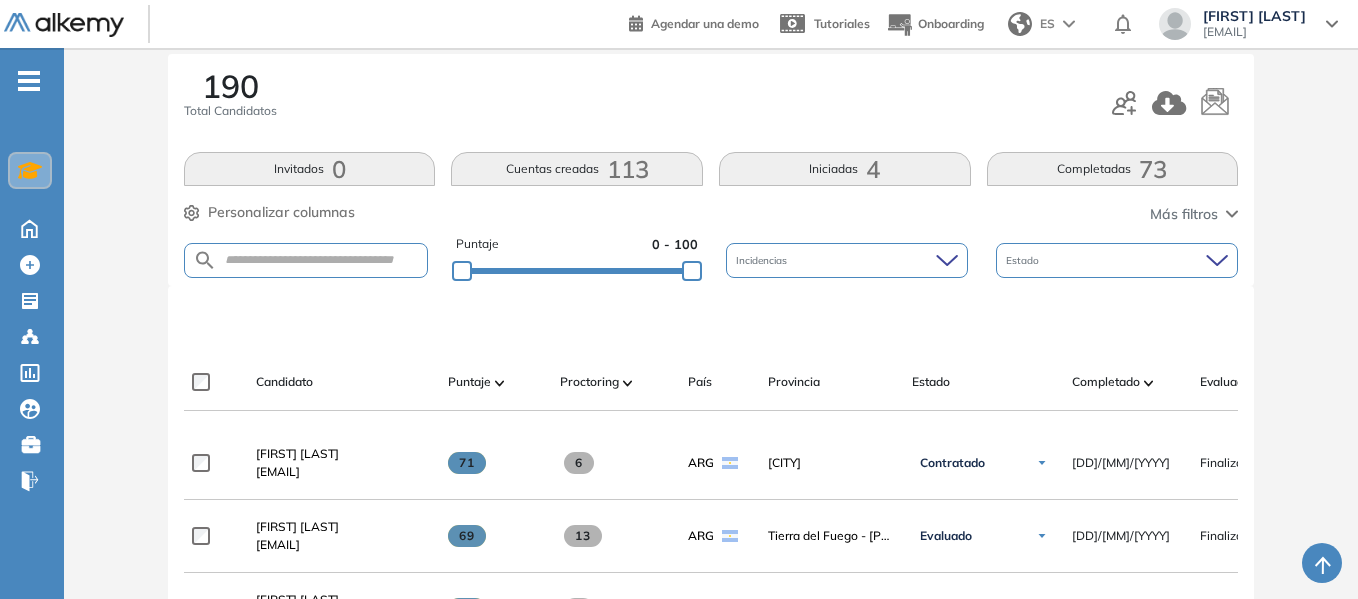 scroll, scrollTop: 242, scrollLeft: 0, axis: vertical 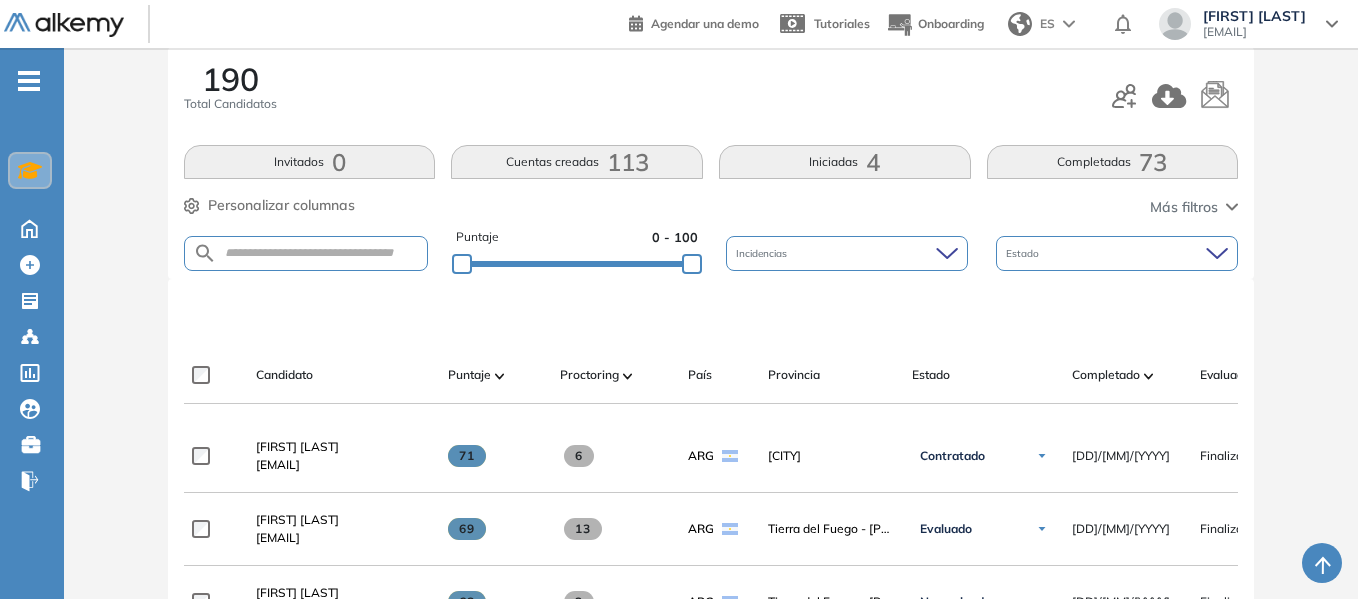 click 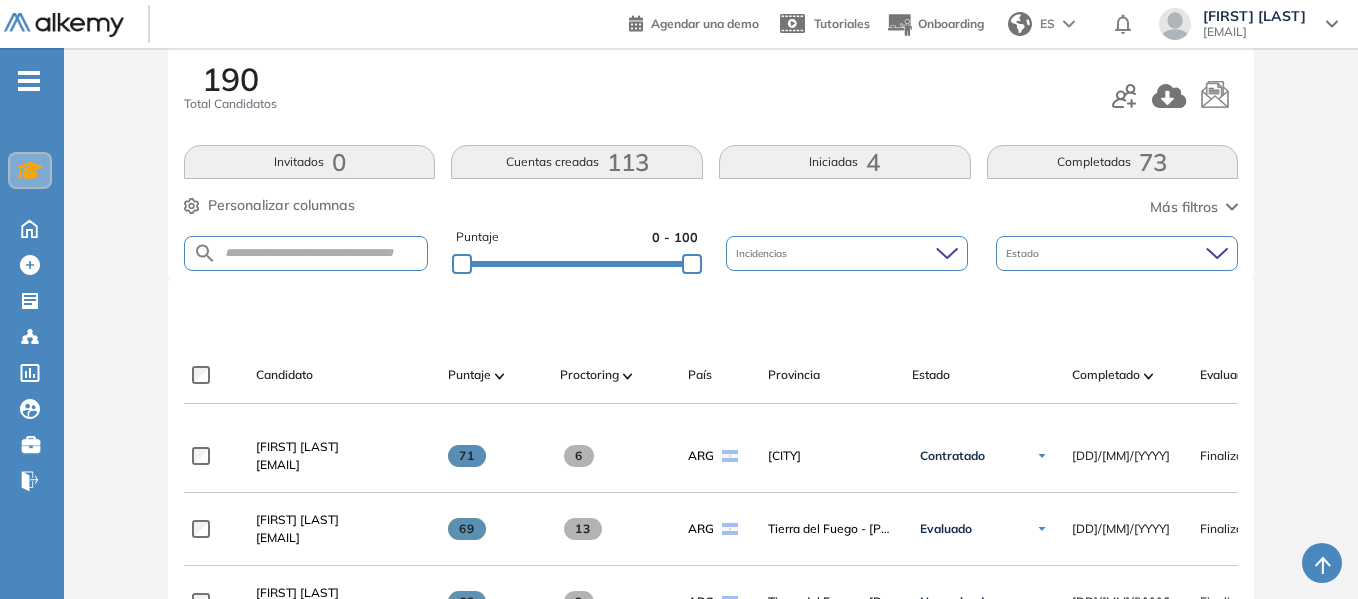 click on "Más filtros" at bounding box center [1194, 207] 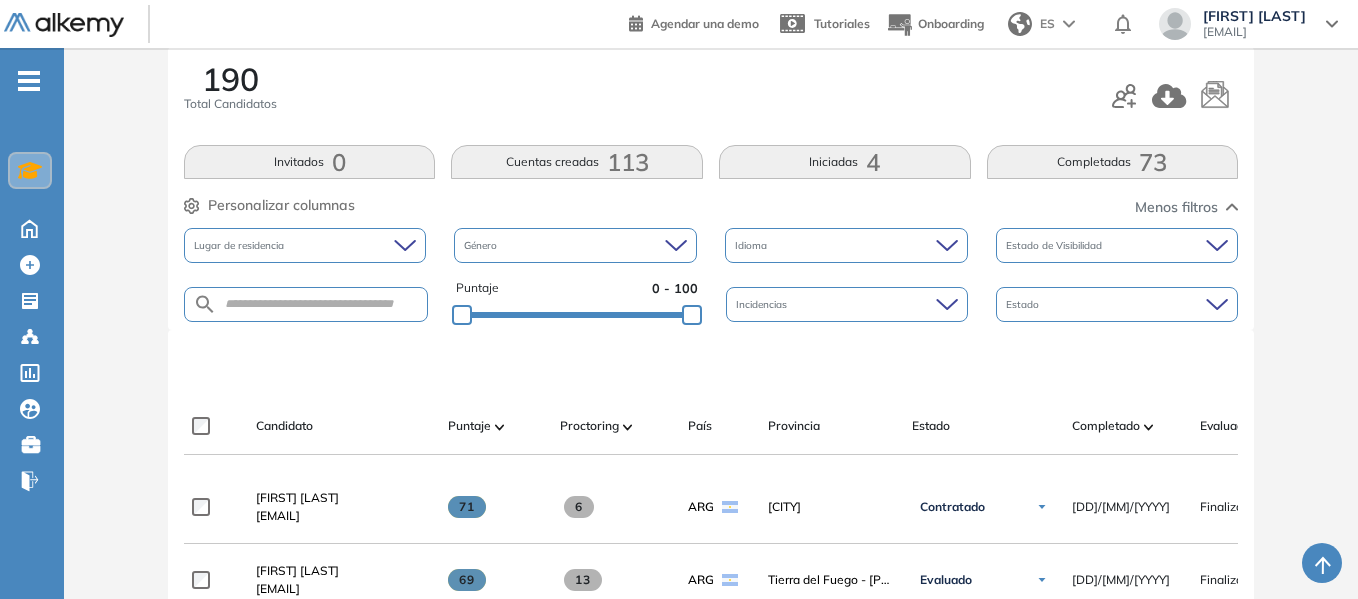 click 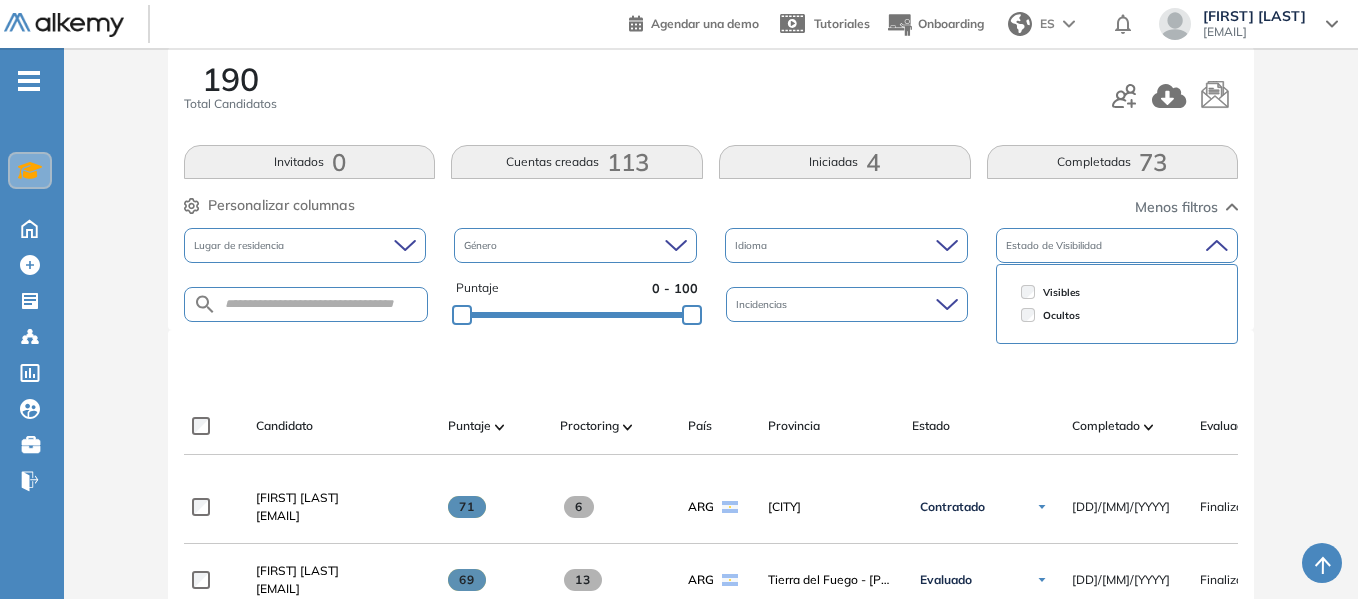 click 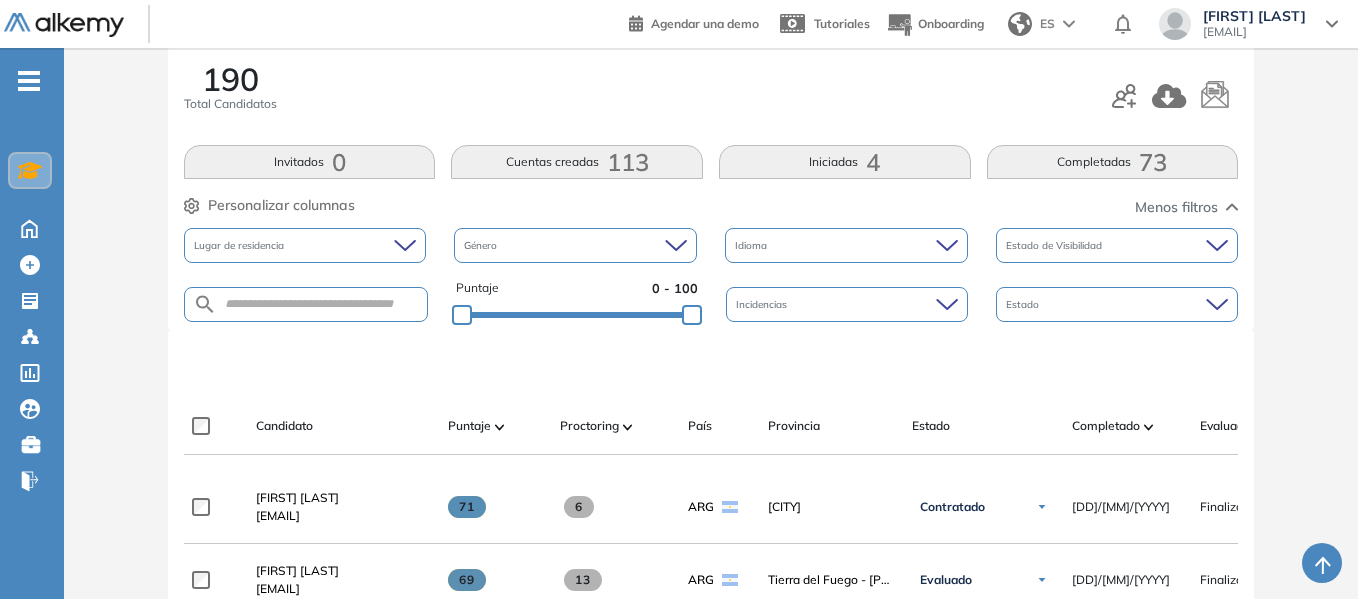 click 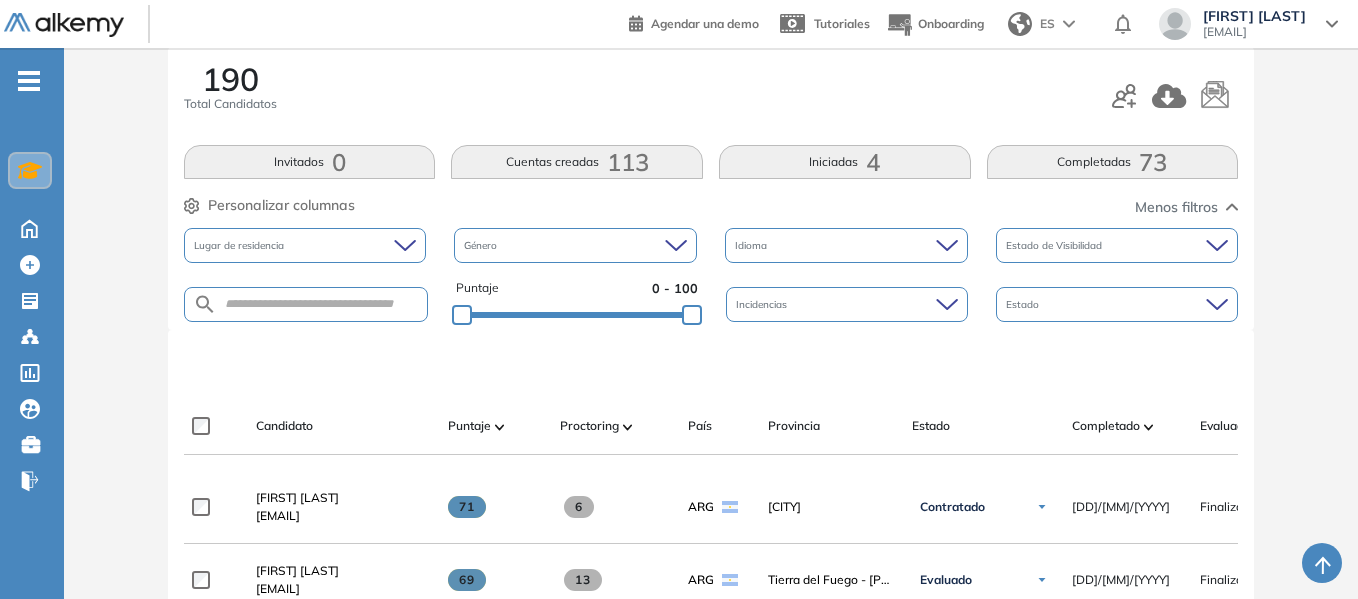 click 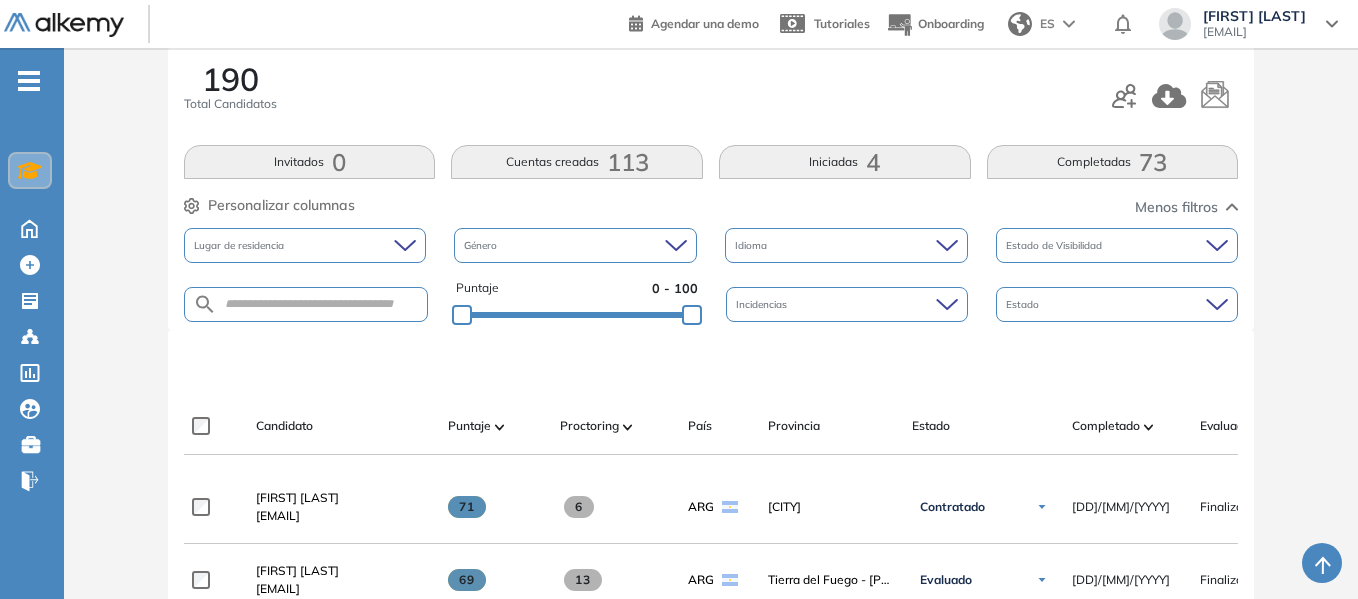 click 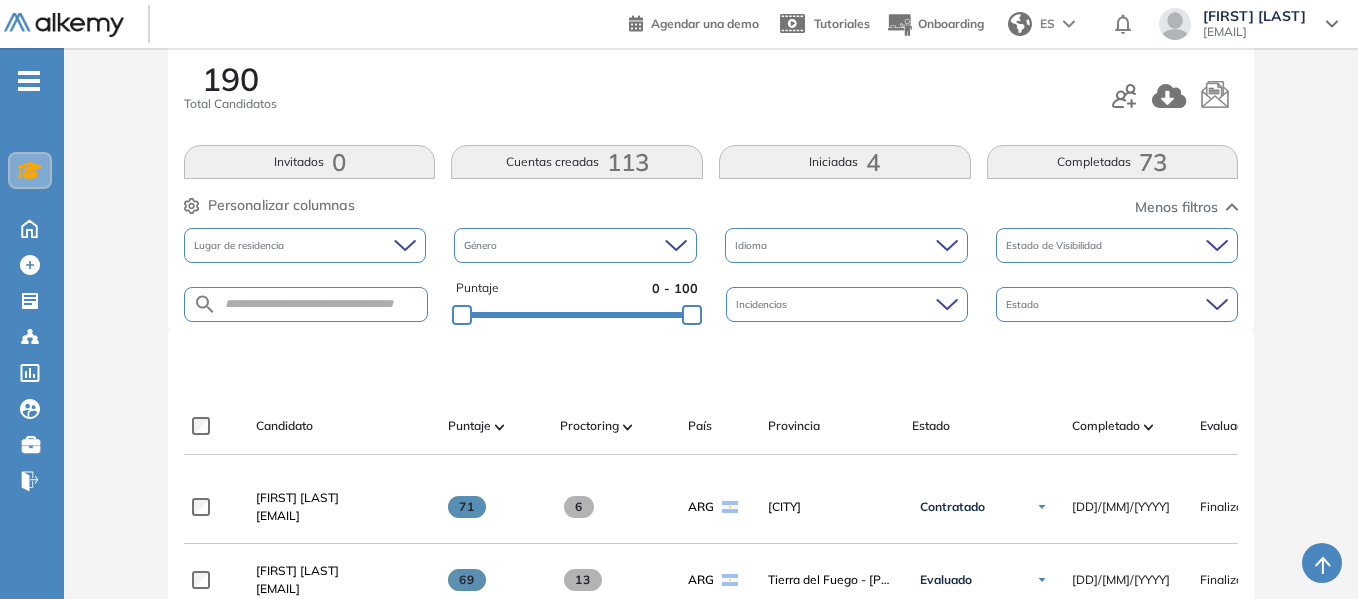 click on "Evaluación : Bolsa de Talentos Fueguinos - Tech Skills Abierta Ver evaluación Cerrar evaluación Dashboard Estadísticas Configuraciones opcionales Los siguientes tests ya no están disponibles o tienen una nueva versión Revisa en el catálogo otras opciones o su detalle. Entendido Duplicar Mover 190 Total Candidatos Invitados 0 Cuentas creadas 113 Iniciadas 4 Completadas 73   Personalizar columnas Personalizar columnas Candidato Fijar columna Puntaje Fijar columna Proctoring Fijar columna País Fijar columna Provincia Fijar columna Estado Fijar columna Completado Fijar columna Evaluación Fijar columna Fecha límite Fijar columna SQL Globant Lógica de Programación Int Programación Orientada a Objetos - Intermedio Inglés - B2 Flexibilidad Laboral Trabajo en Equipo Preguntas complementarias Cancelar Aplicar Menos filtros Lugar de residencia Género Idioma Estado de Visibilidad Puntaje 0 - 100 Incidencias Estado Candidato Puntaje Proctoring País Provincia Estado Completado Evaluación Fecha límite" at bounding box center (711, 902) 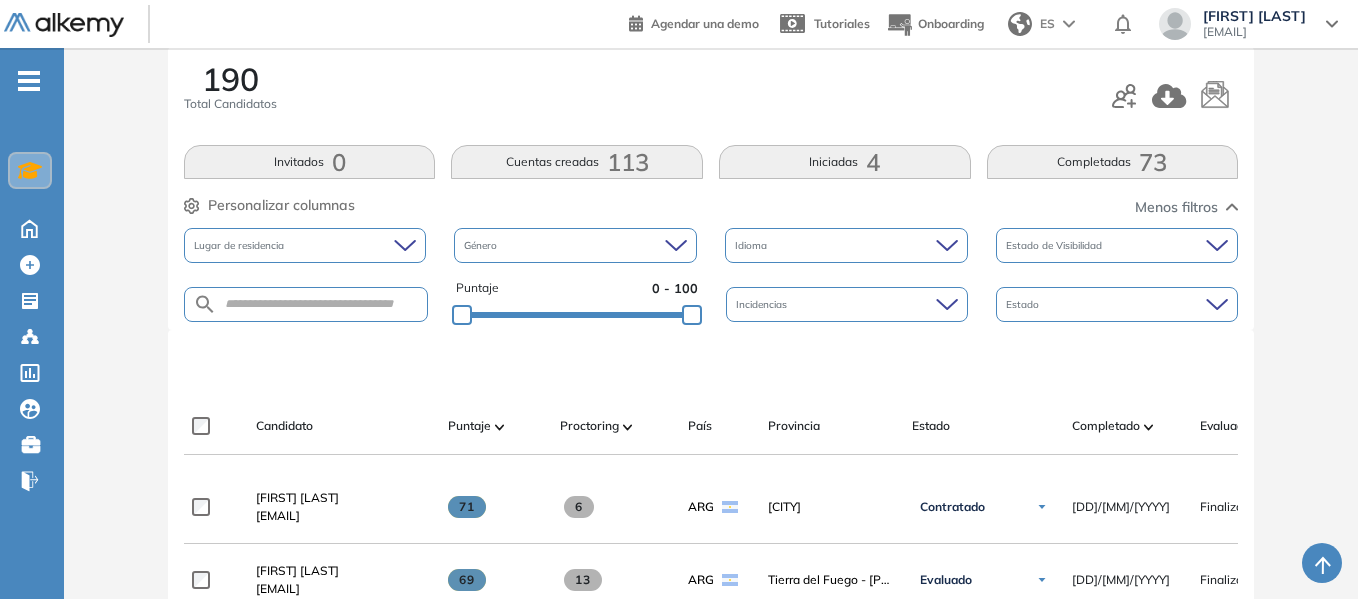 click 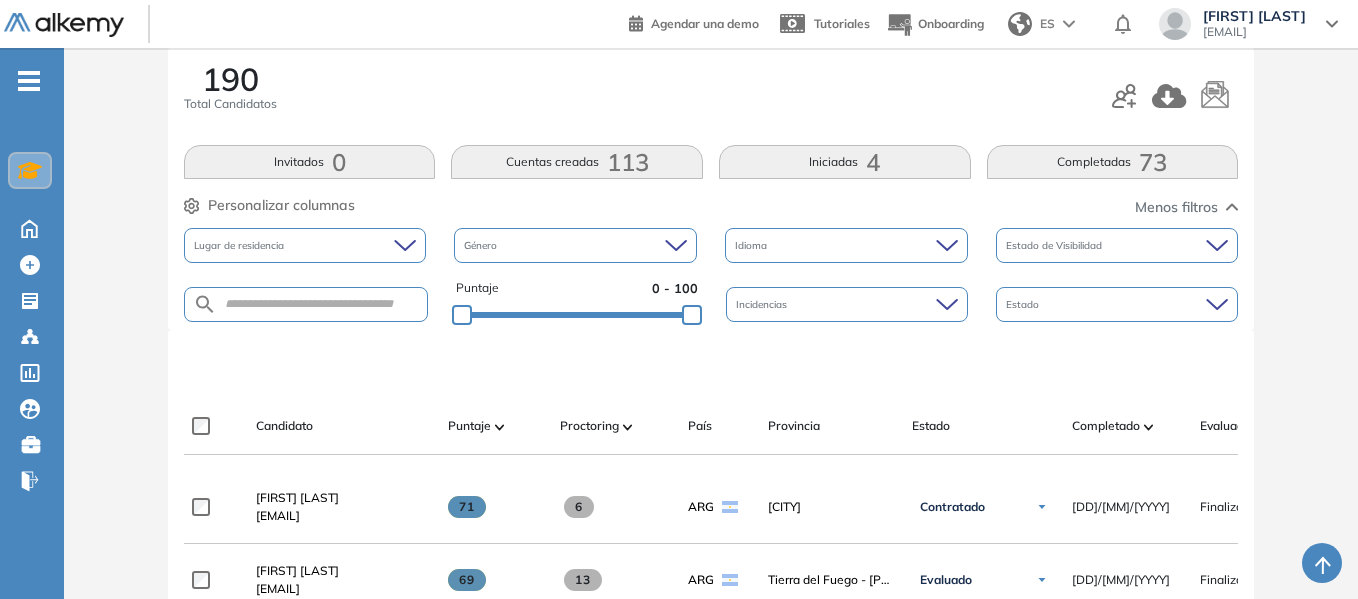 click 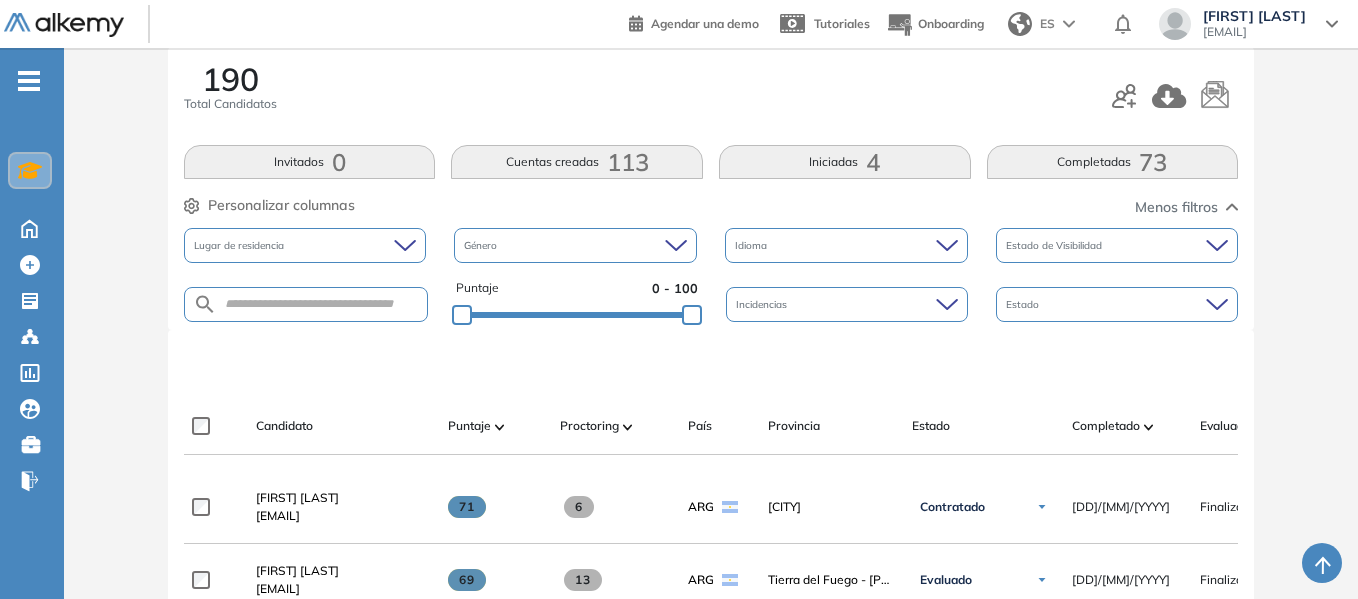 click on "Evaluación : Bolsa de Talentos Fueguinos - Tech Skills Abierta Ver evaluación Cerrar evaluación Dashboard Estadísticas Configuraciones opcionales Los siguientes tests ya no están disponibles o tienen una nueva versión Revisa en el catálogo otras opciones o su detalle. Entendido Duplicar Mover 190 Total Candidatos Invitados 0 Cuentas creadas 113 Iniciadas 4 Completadas 73   Personalizar columnas Personalizar columnas Candidato Fijar columna Puntaje Fijar columna Proctoring Fijar columna País Fijar columna Provincia Fijar columna Estado Fijar columna Completado Fijar columna Evaluación Fijar columna Fecha límite Fijar columna SQL Globant Lógica de Programación Int Programación Orientada a Objetos - Intermedio Inglés - B2 Flexibilidad Laboral Trabajo en Equipo Preguntas complementarias Cancelar Aplicar Menos filtros Lugar de residencia Género Idioma Estado de Visibilidad Puntaje 0 - 100 Incidencias Estado Candidato Puntaje Proctoring País Provincia Estado Completado Evaluación Fecha límite" at bounding box center [711, 902] 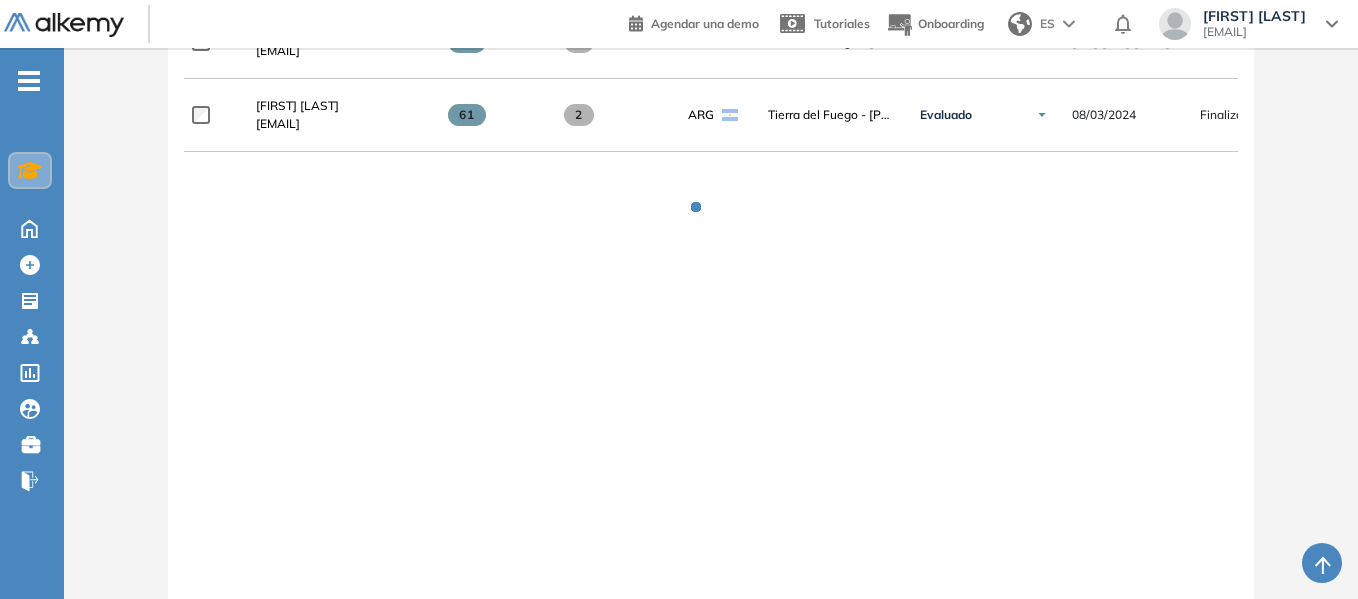 scroll, scrollTop: 1657, scrollLeft: 0, axis: vertical 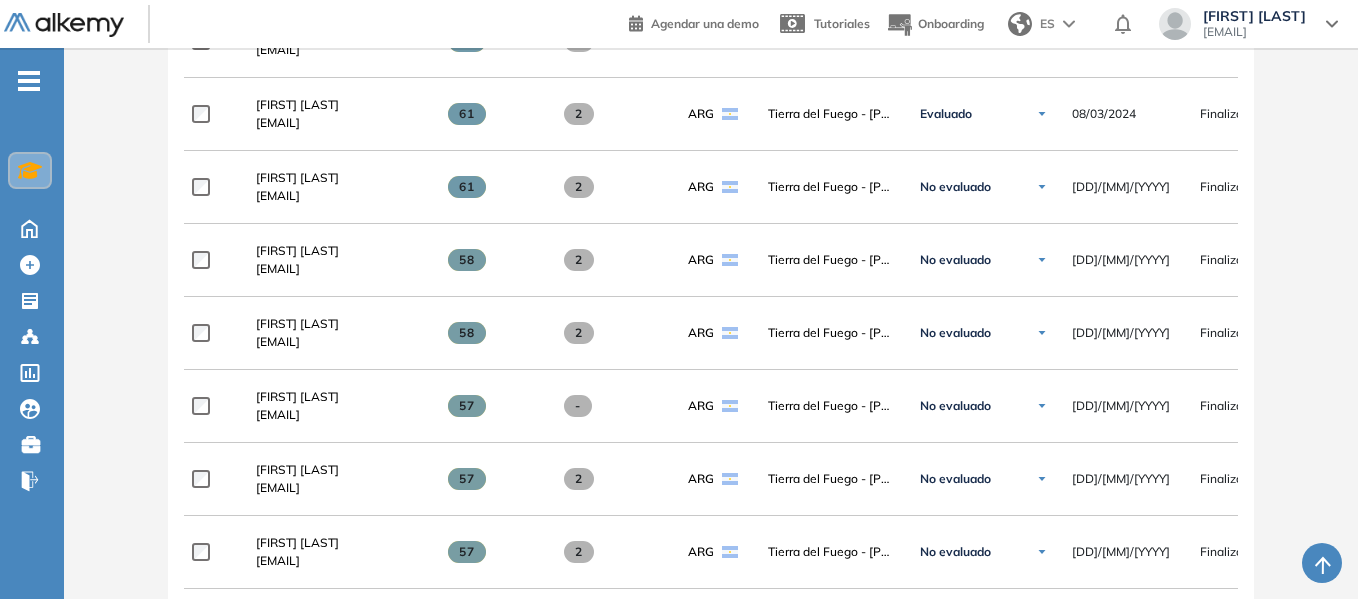 click at bounding box center (1069, 24) 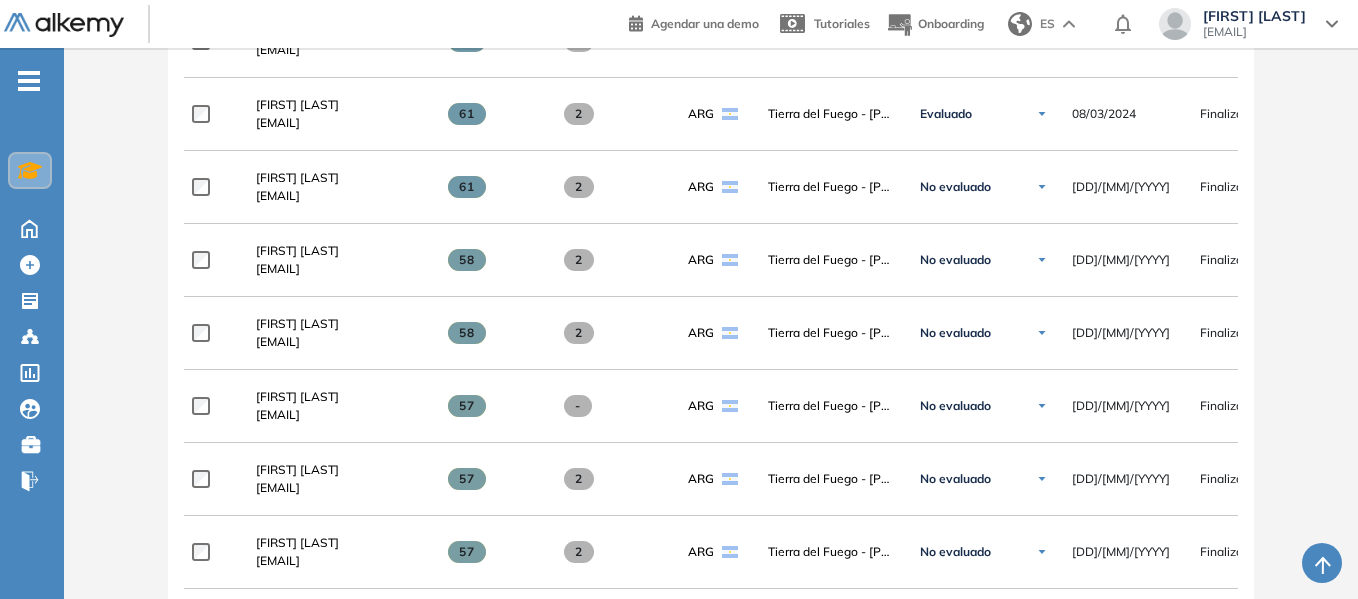 click on "Evaluación : Bolsa de Talentos Fueguinos - Tech Skills Abierta Ver evaluación Cerrar evaluación Dashboard Estadísticas Configuraciones opcionales Los siguientes tests ya no están disponibles o tienen una nueva versión Revisa en el catálogo otras opciones o su detalle. Entendido Duplicar Mover 190 Total Candidatos Invitados 0 Cuentas creadas 113 Iniciadas 4 Completadas 73   Personalizar columnas Personalizar columnas Candidato Fijar columna Puntaje Fijar columna Proctoring Fijar columna País Fijar columna Provincia Fijar columna Estado Fijar columna Completado Fijar columna Evaluación Fijar columna Fecha límite Fijar columna SQL Globant Lógica de Programación Int Programación Orientada a Objetos - Intermedio Inglés - B2 Flexibilidad Laboral Trabajo en Equipo Preguntas complementarias Cancelar Aplicar Menos filtros Lugar de residencia Género Idioma Estado de Visibilidad Puntaje 0 - 100 Incidencias Estado Candidato Puntaje Proctoring País Provincia Estado Completado Evaluación Fecha límite" at bounding box center (711, 34) 